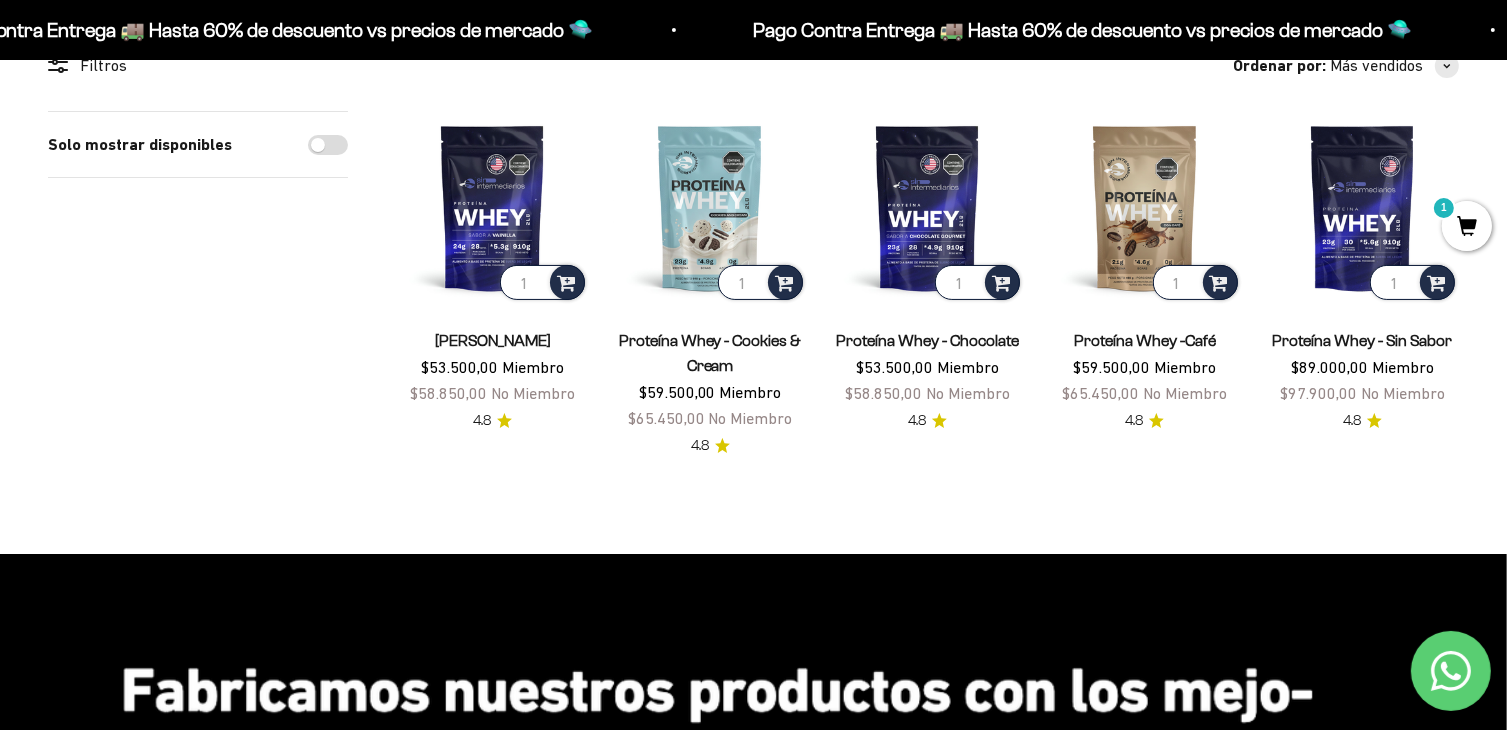 scroll, scrollTop: 0, scrollLeft: 0, axis: both 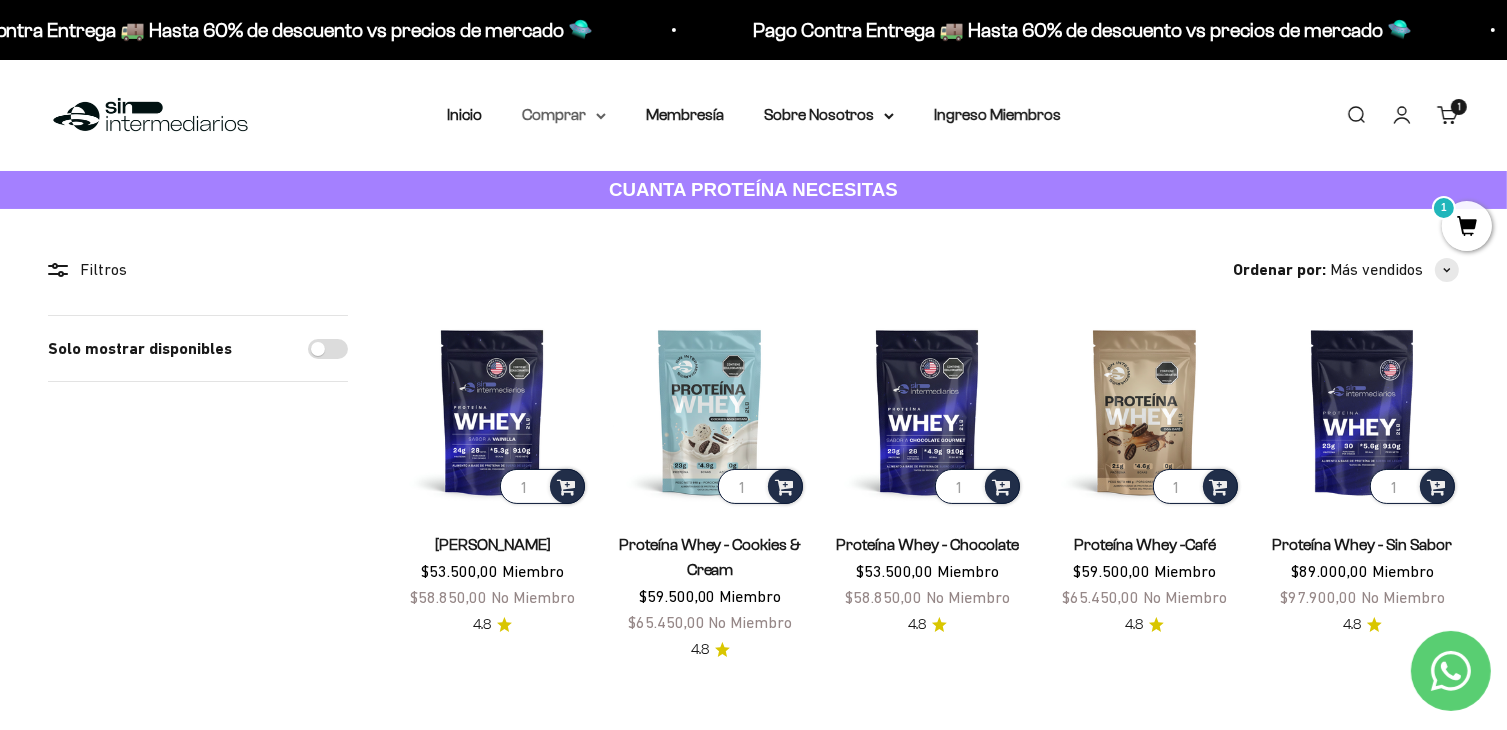 click on "Comprar" at bounding box center [564, 115] 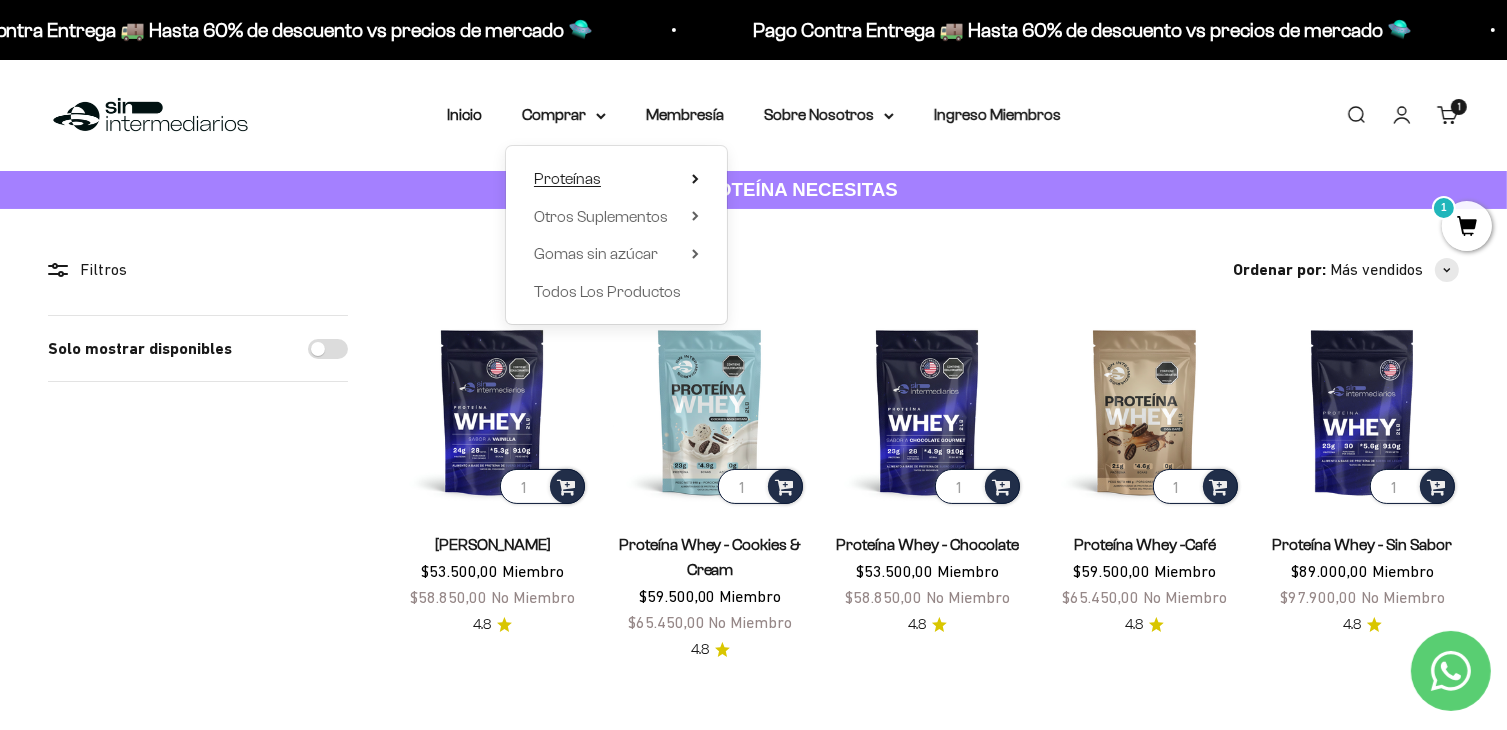 click on "Proteínas" at bounding box center [567, 178] 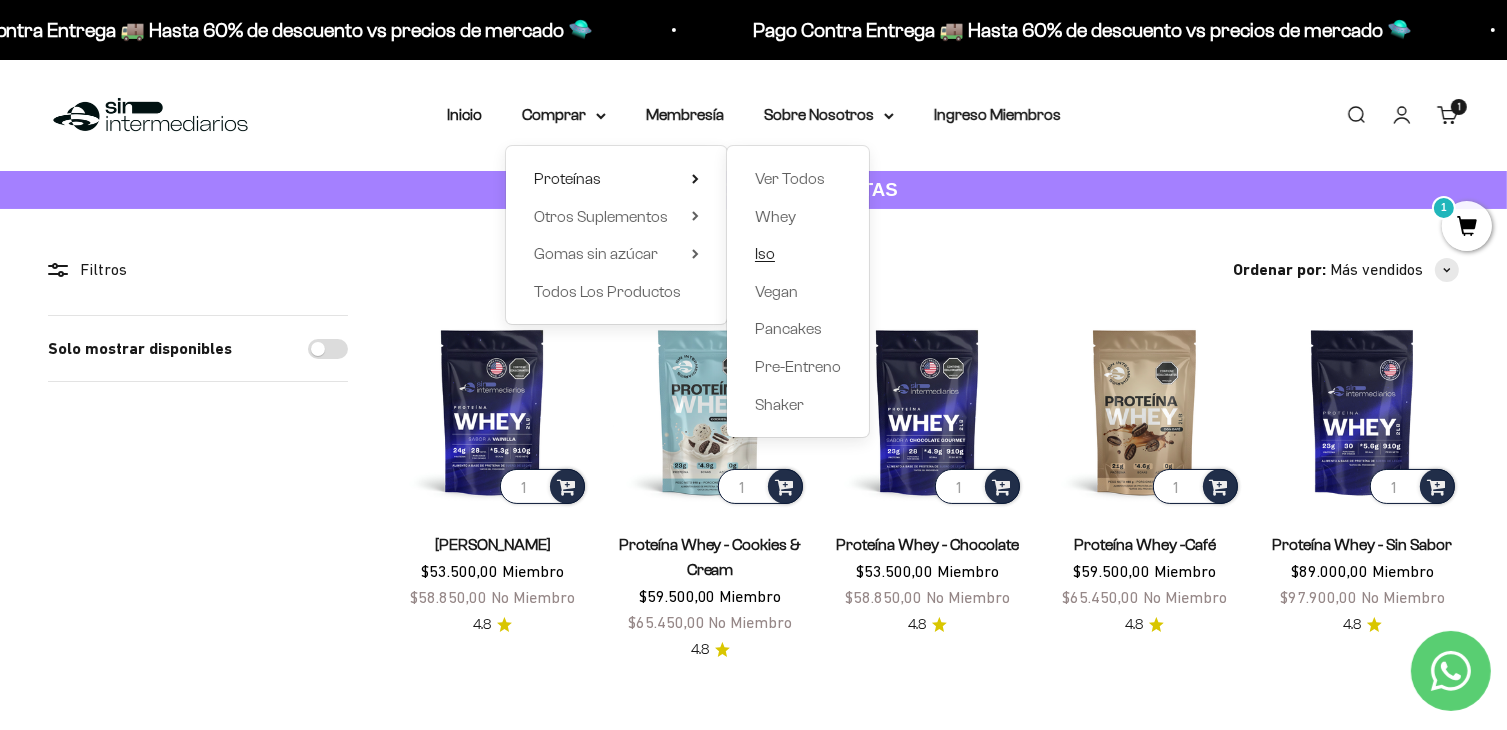 click on "Iso" at bounding box center [765, 253] 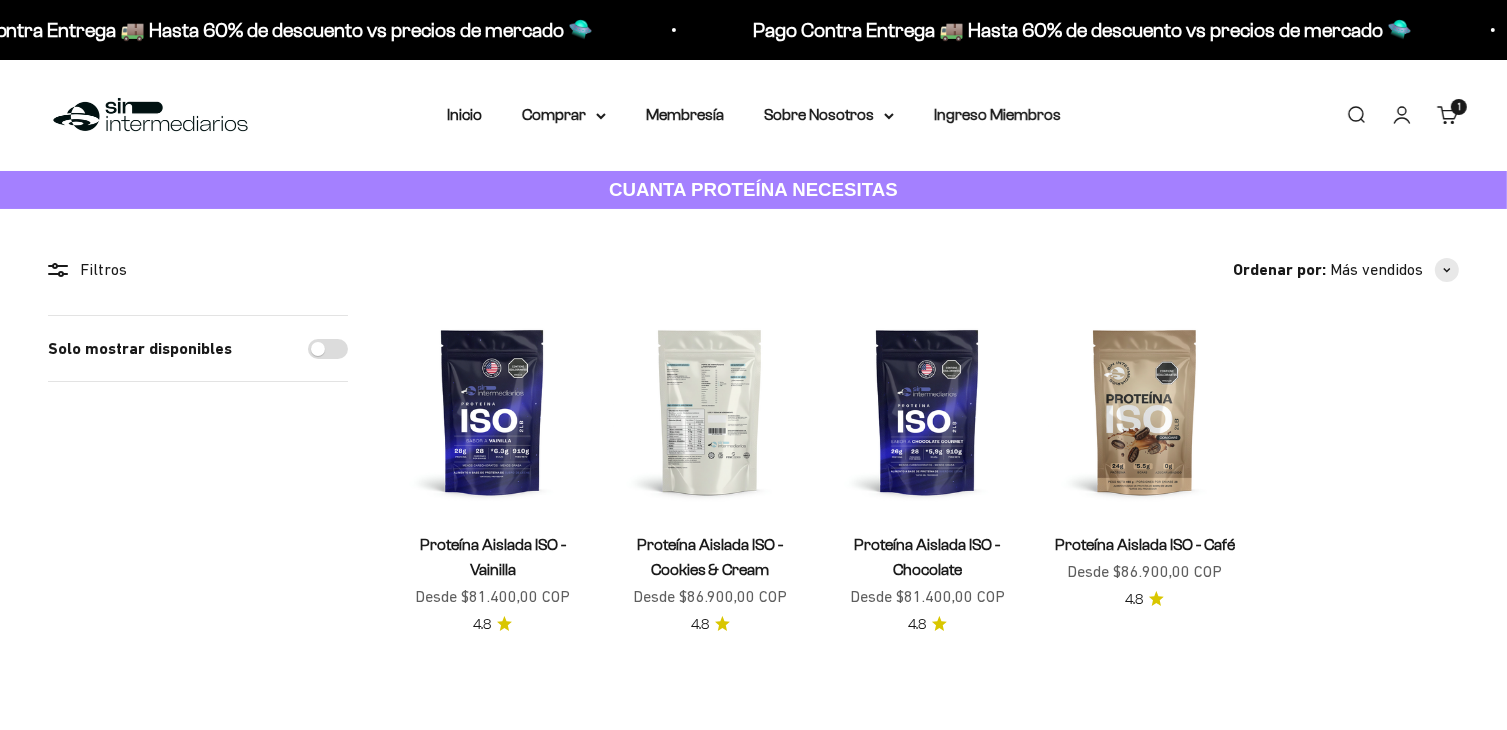 scroll, scrollTop: 59, scrollLeft: 0, axis: vertical 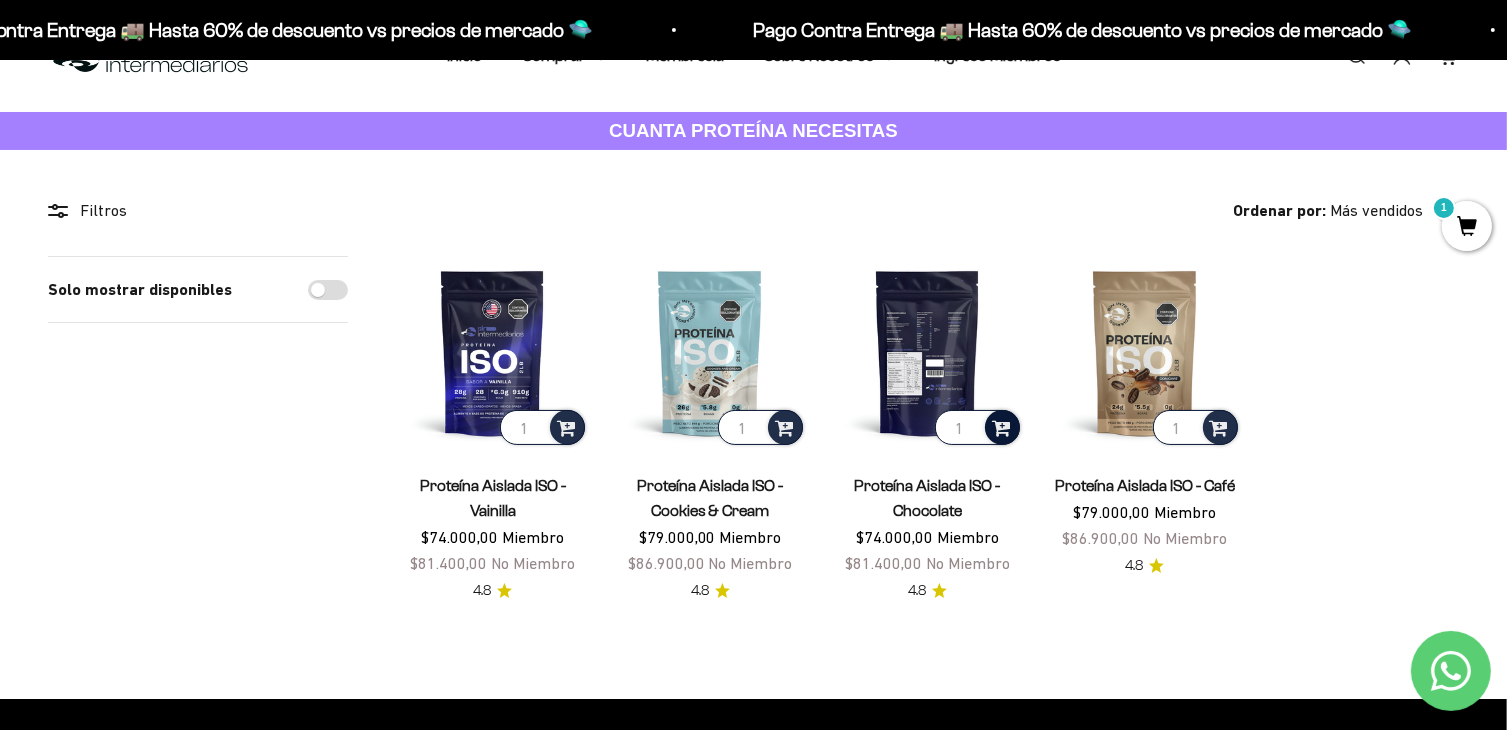 click at bounding box center (1001, 426) 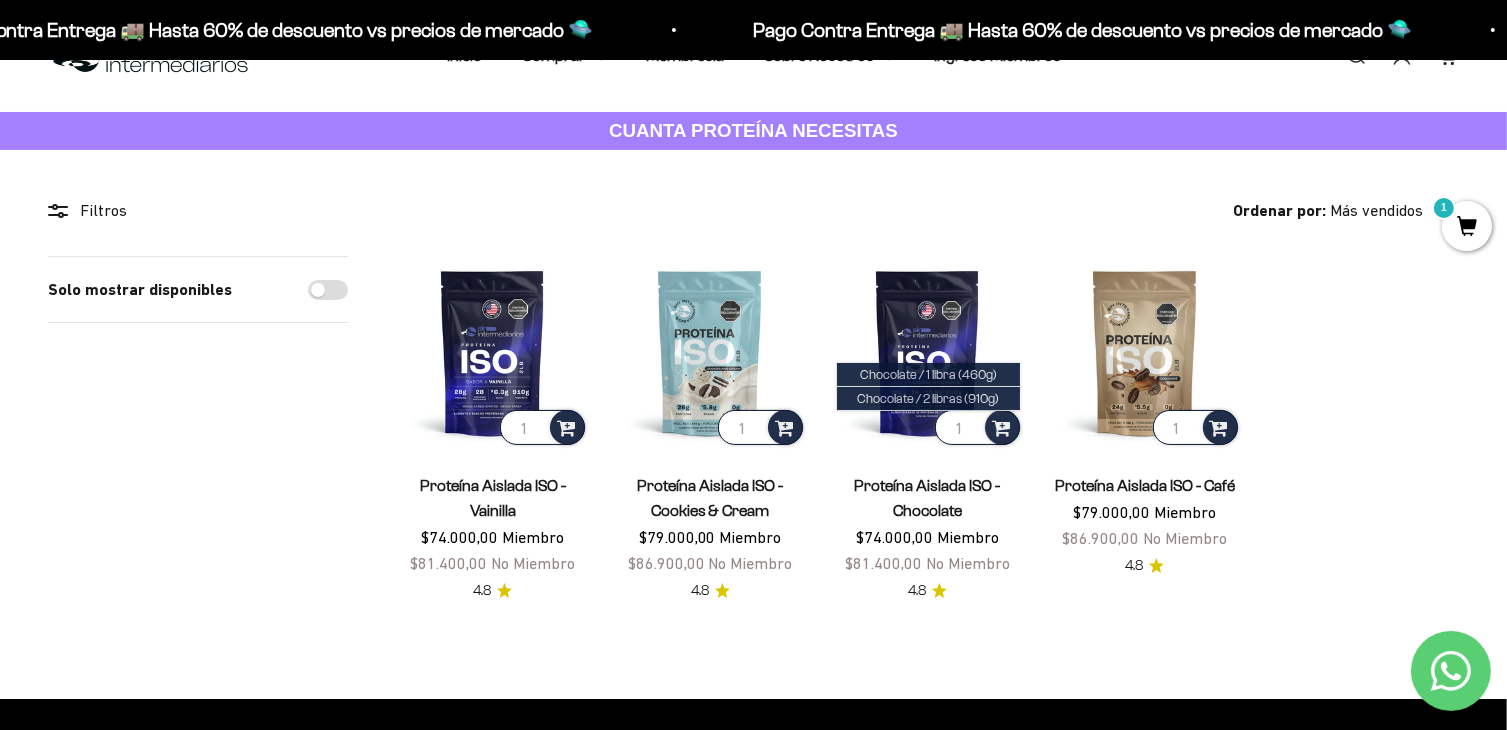 click on "1
Proteína Aislada ISO - Café $79.000,00   Miembro $86.900,00   No Miembro 4.8" at bounding box center (1144, 429) 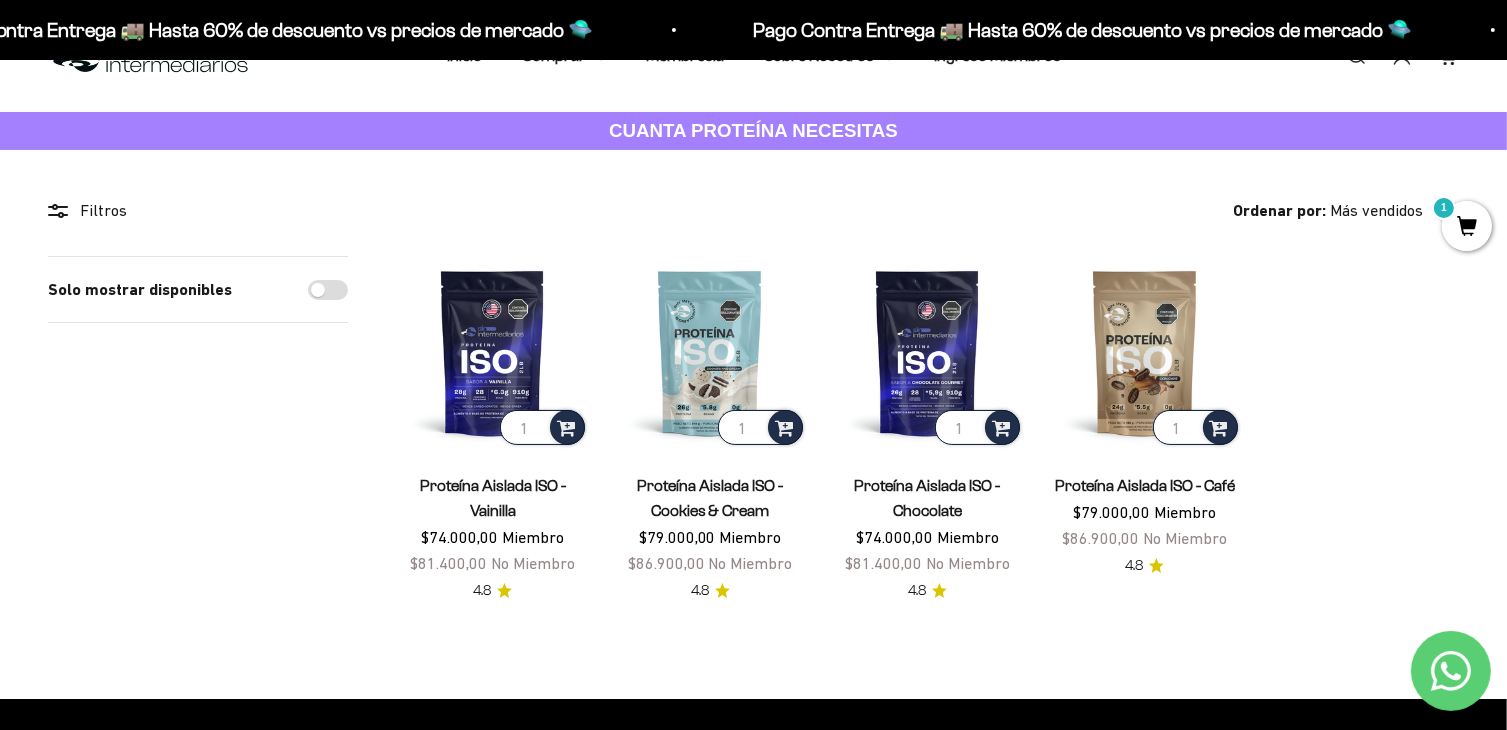 click on "1" at bounding box center [1467, 226] 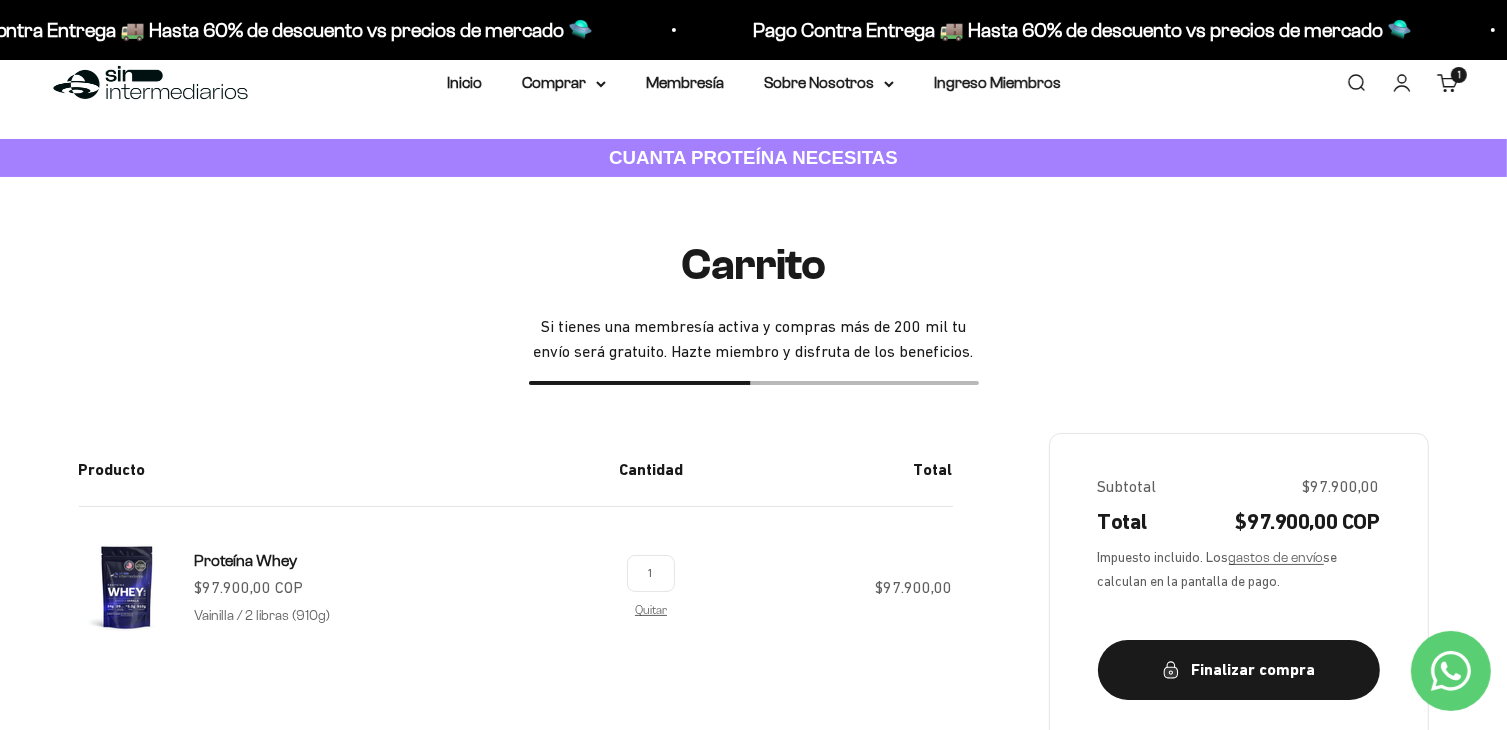 scroll, scrollTop: 0, scrollLeft: 0, axis: both 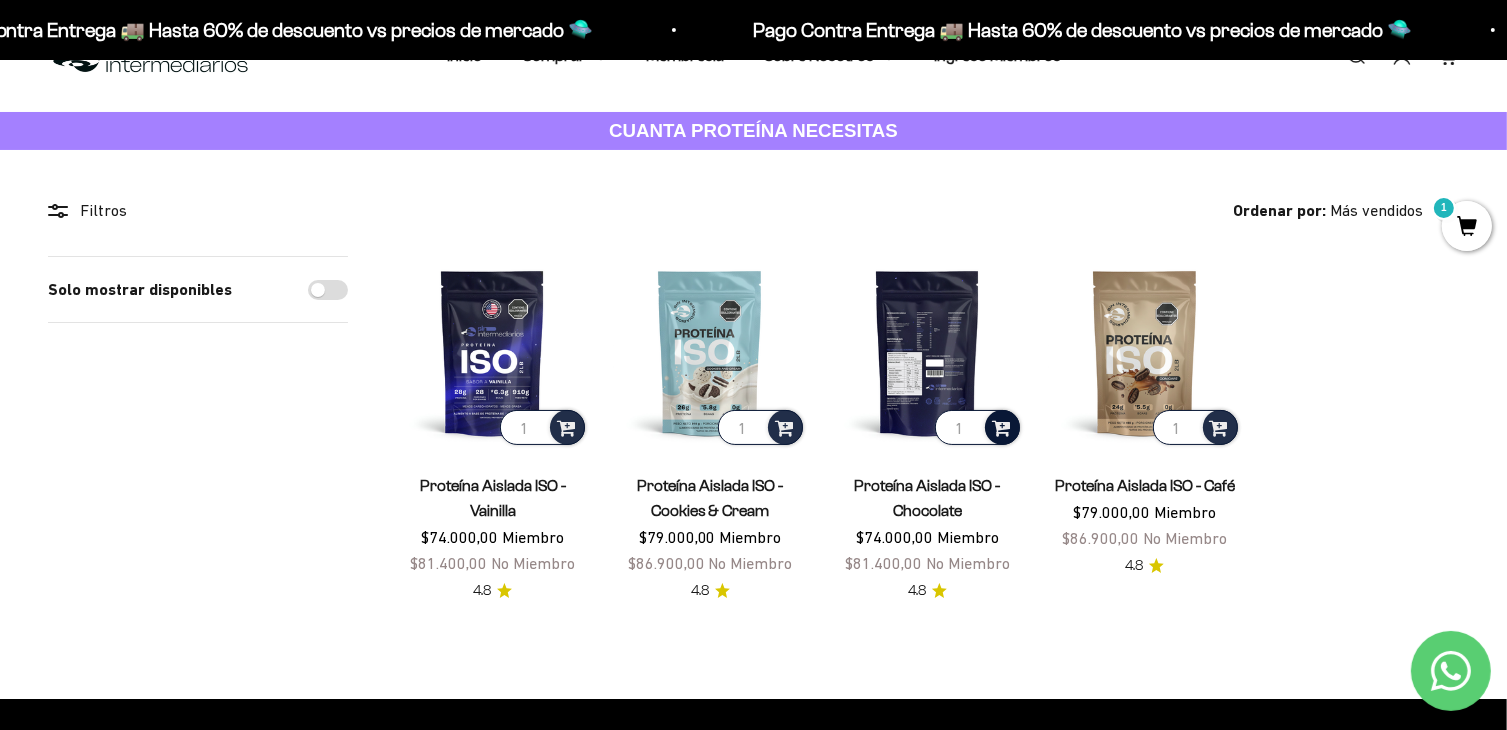 click at bounding box center [1001, 426] 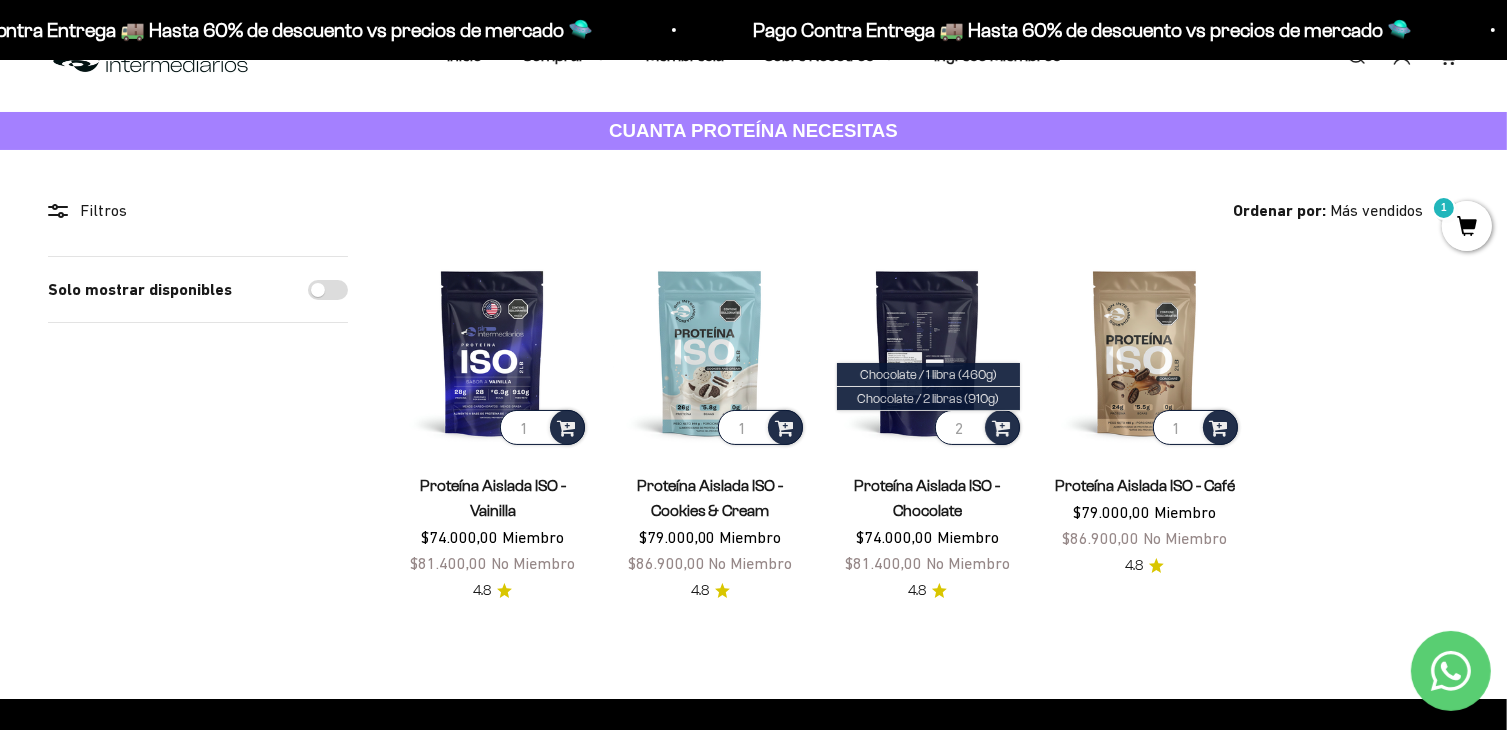 click on "2" at bounding box center [977, 427] 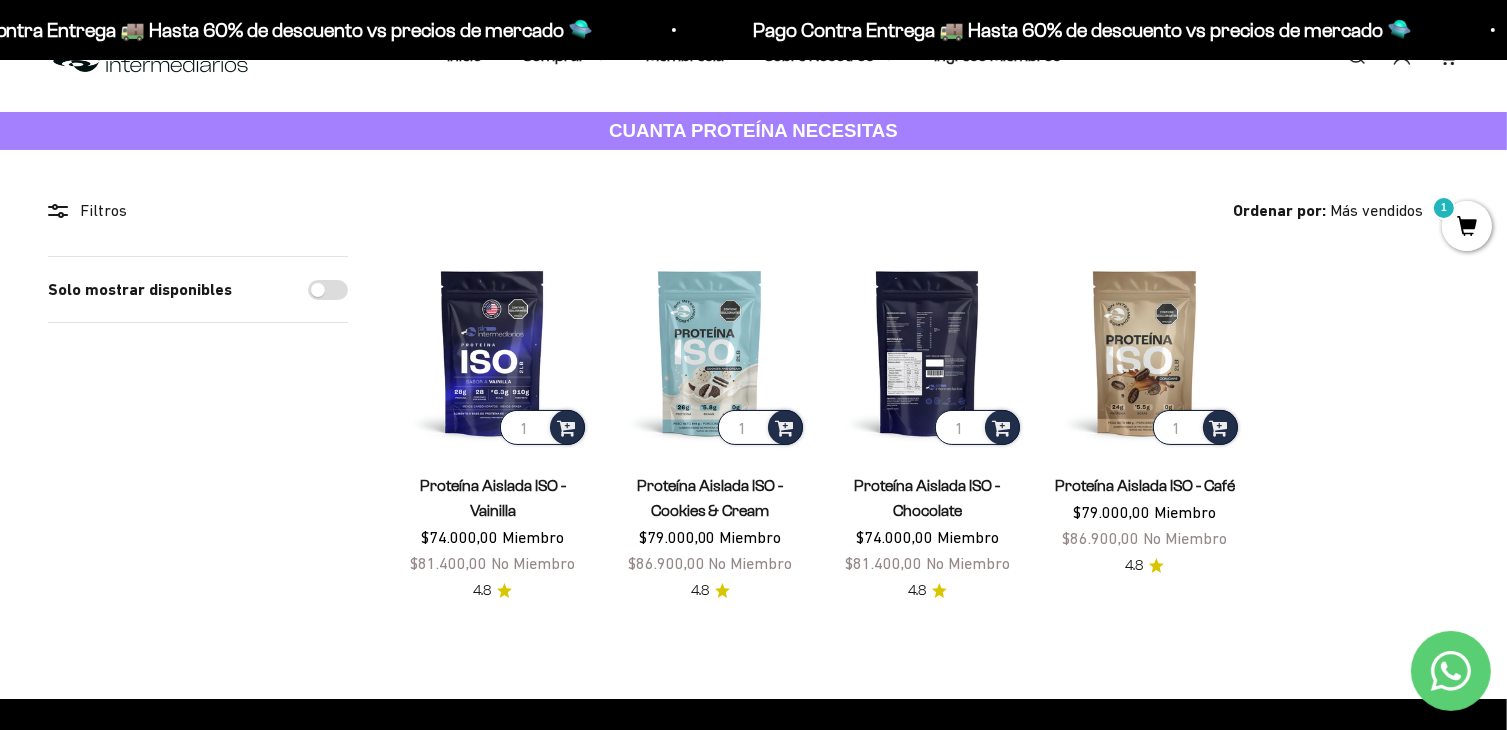 type on "1" 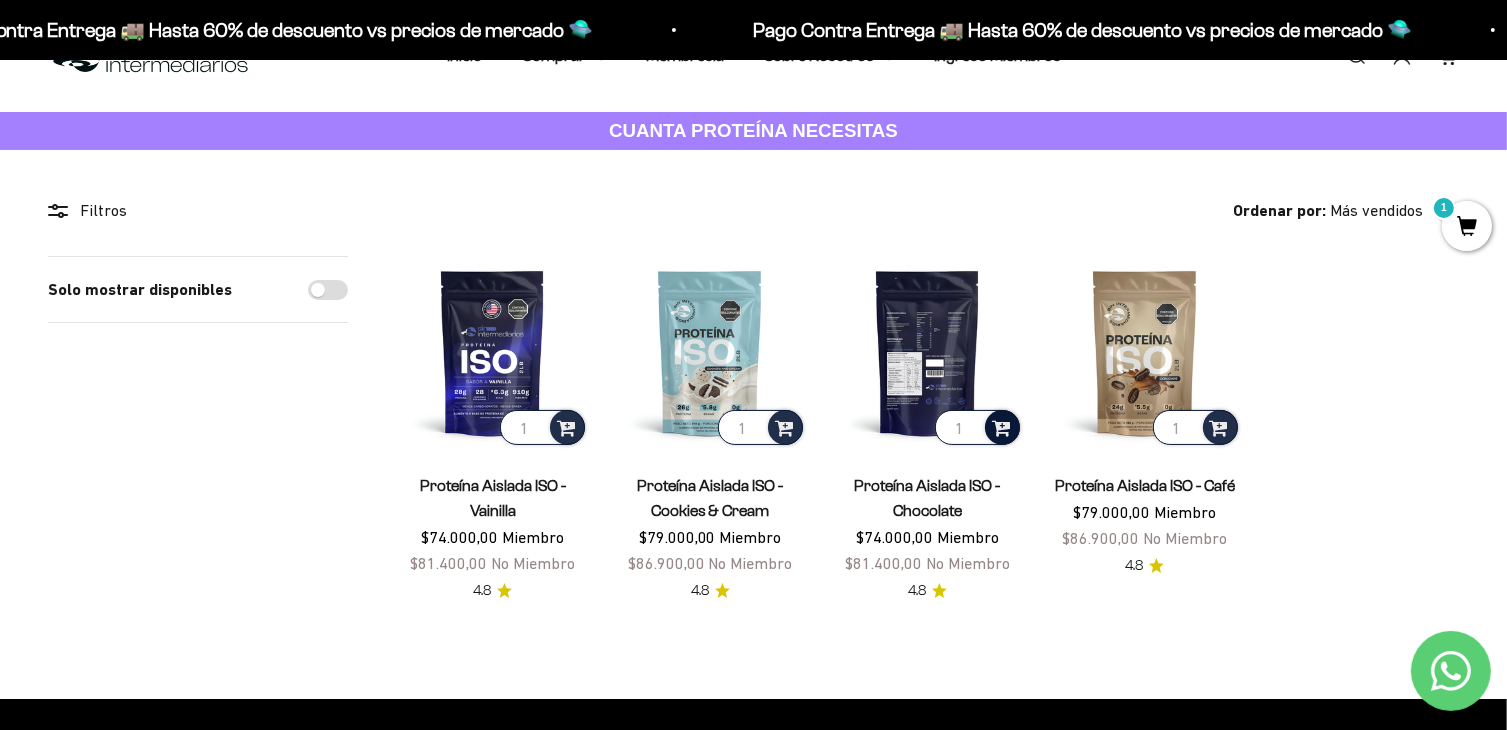 click at bounding box center (1001, 426) 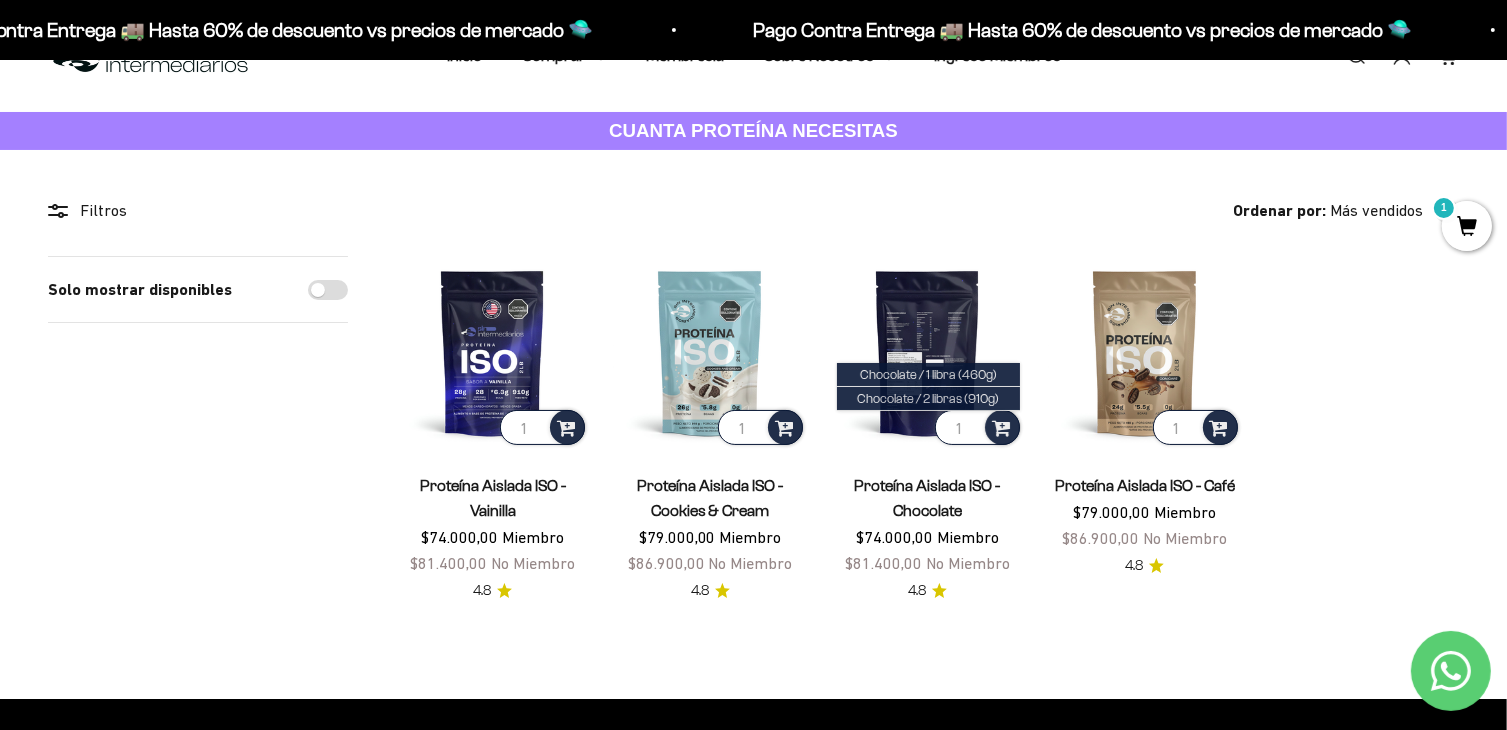 click at bounding box center (927, 352) 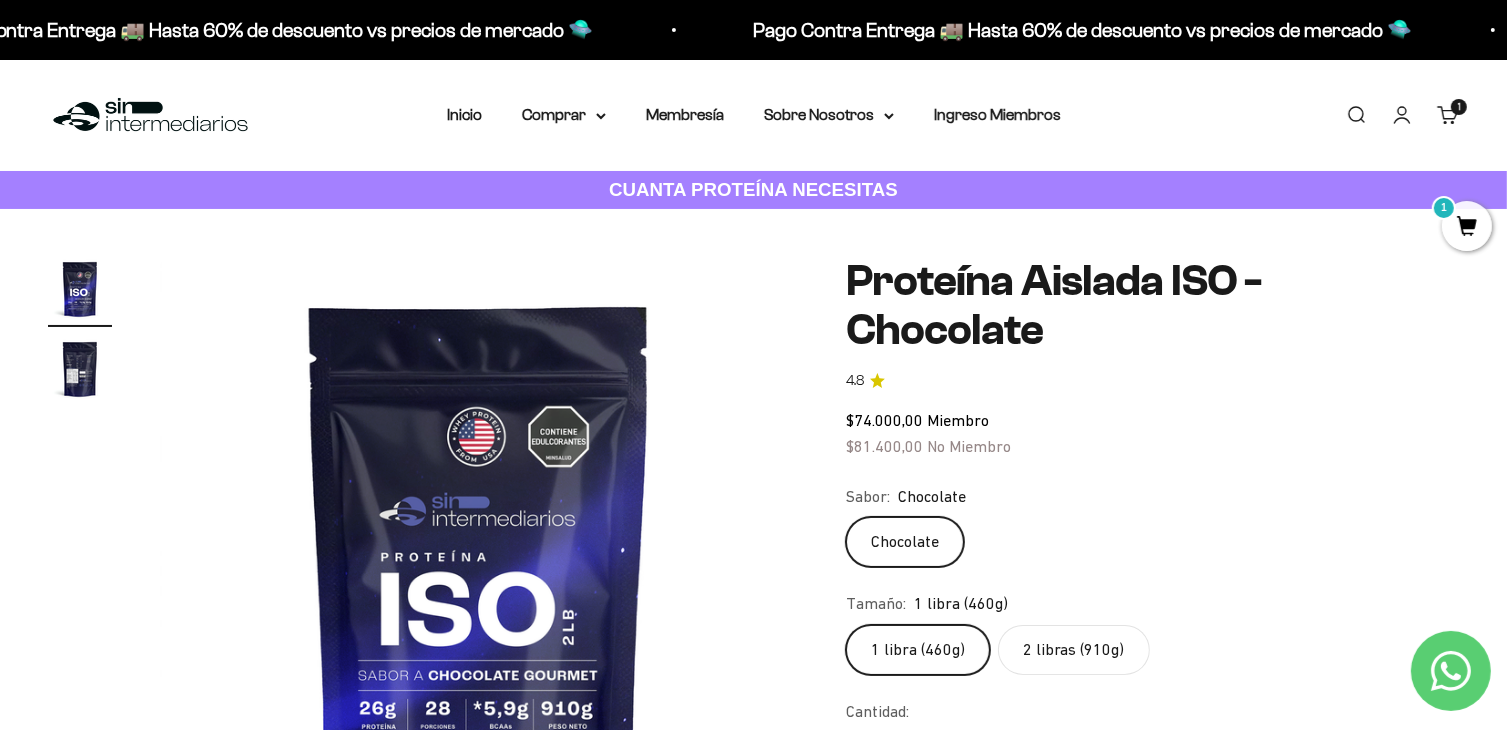 scroll, scrollTop: 190, scrollLeft: 0, axis: vertical 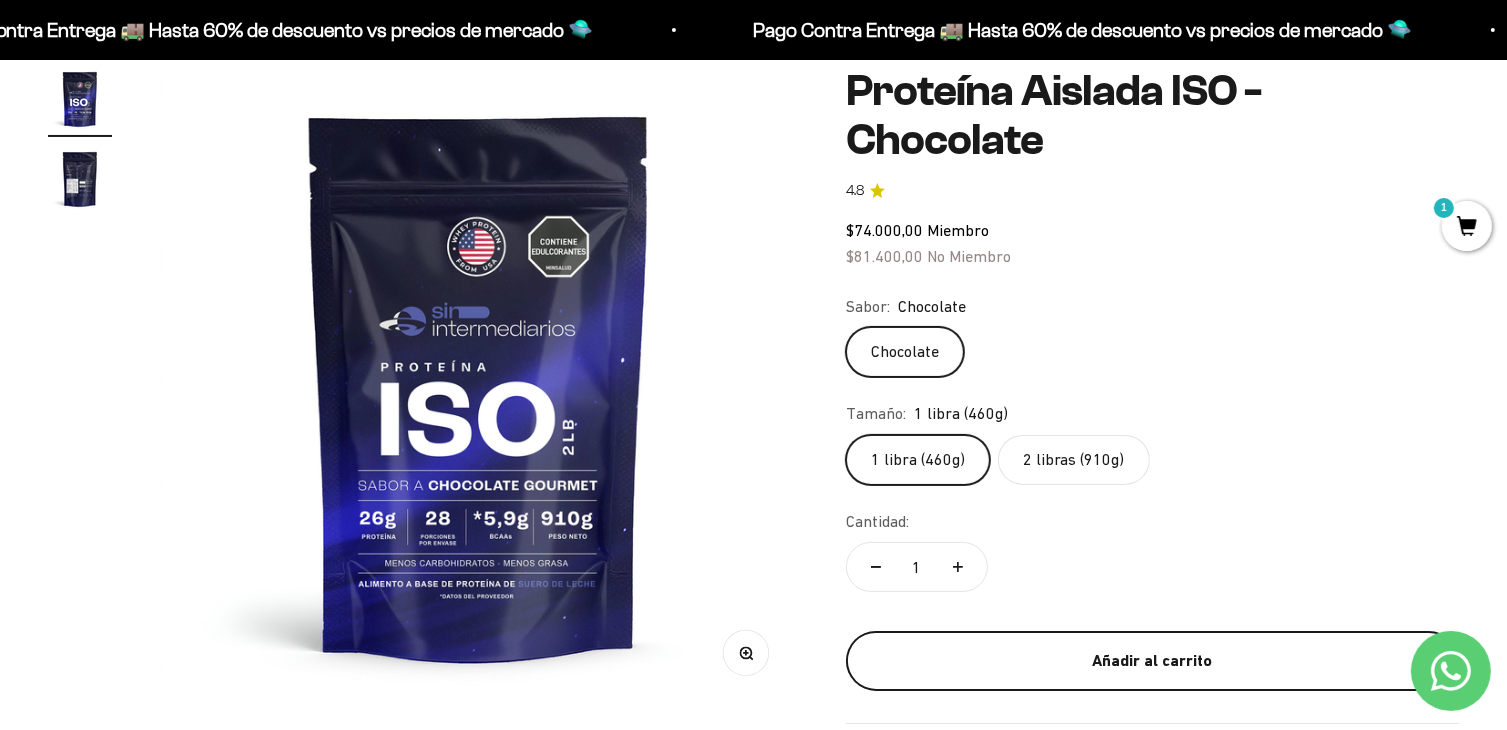 click on "Añadir al carrito" at bounding box center (1152, 661) 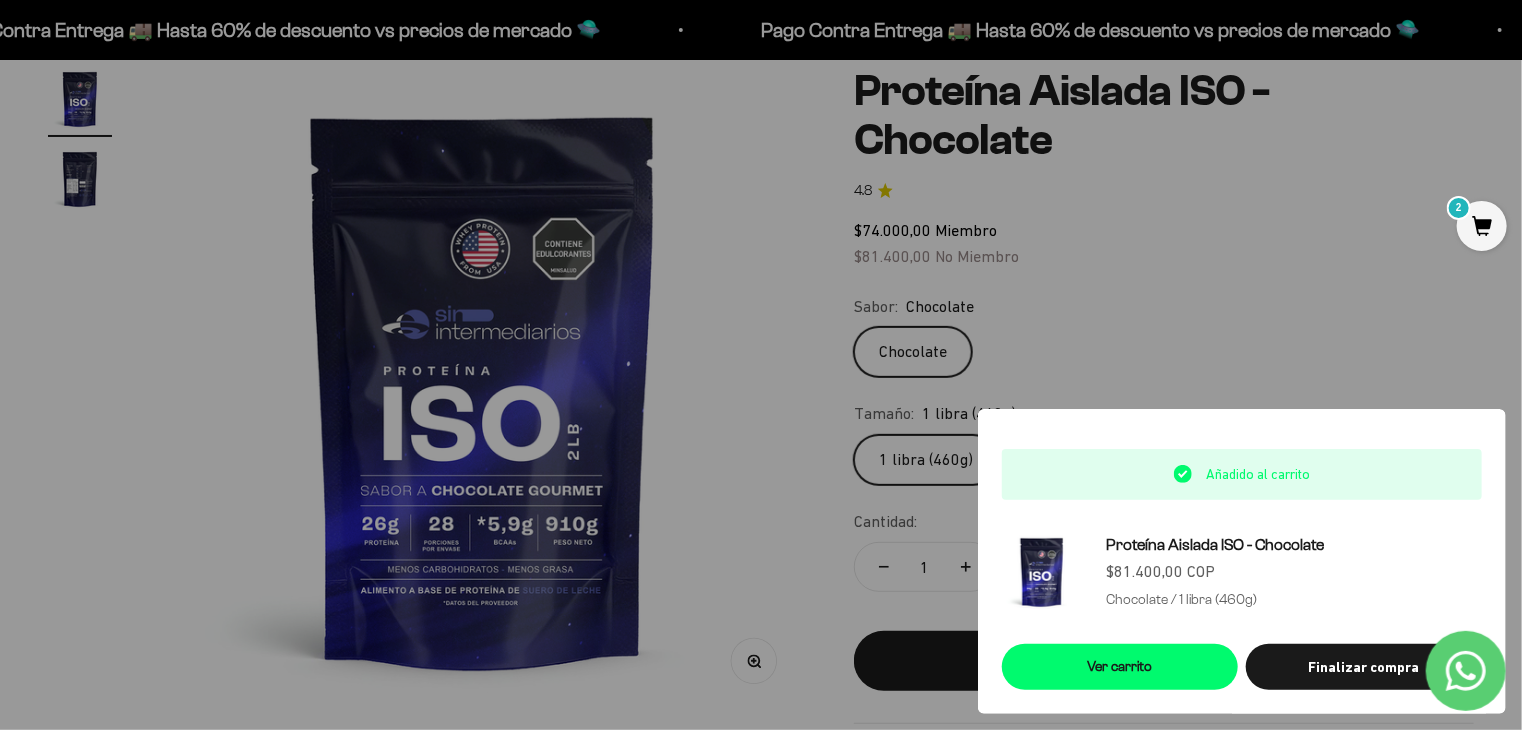 click at bounding box center (761, 365) 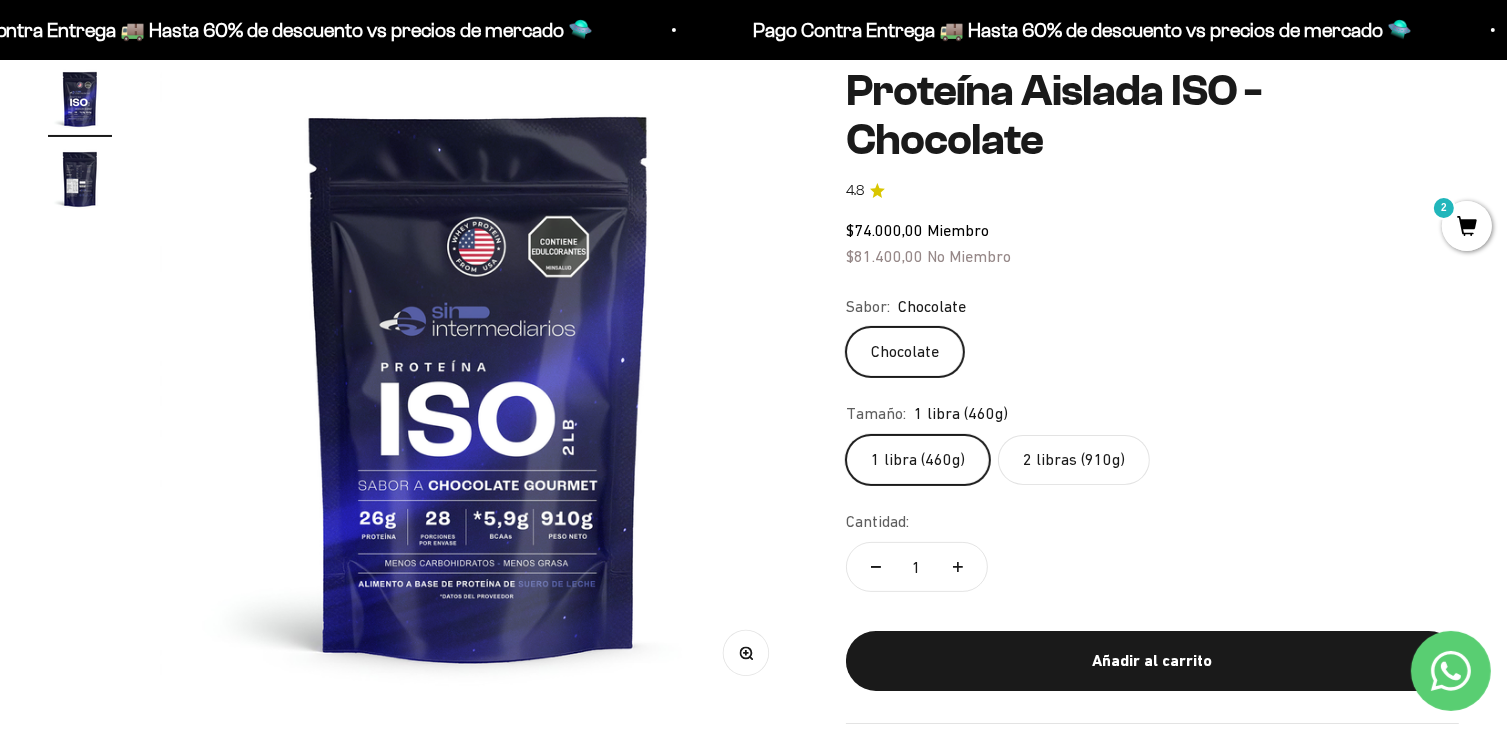 scroll, scrollTop: 0, scrollLeft: 0, axis: both 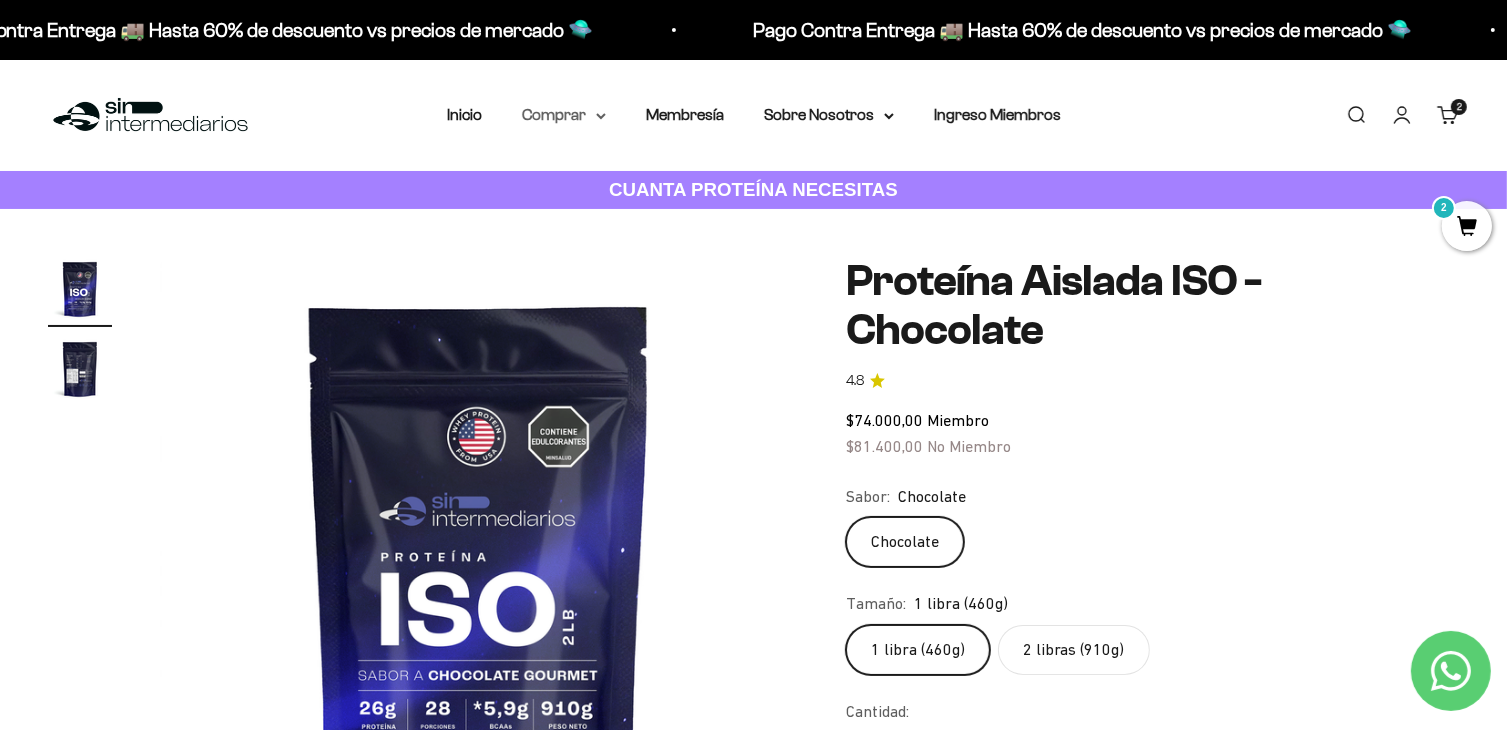 click on "Comprar" at bounding box center (564, 115) 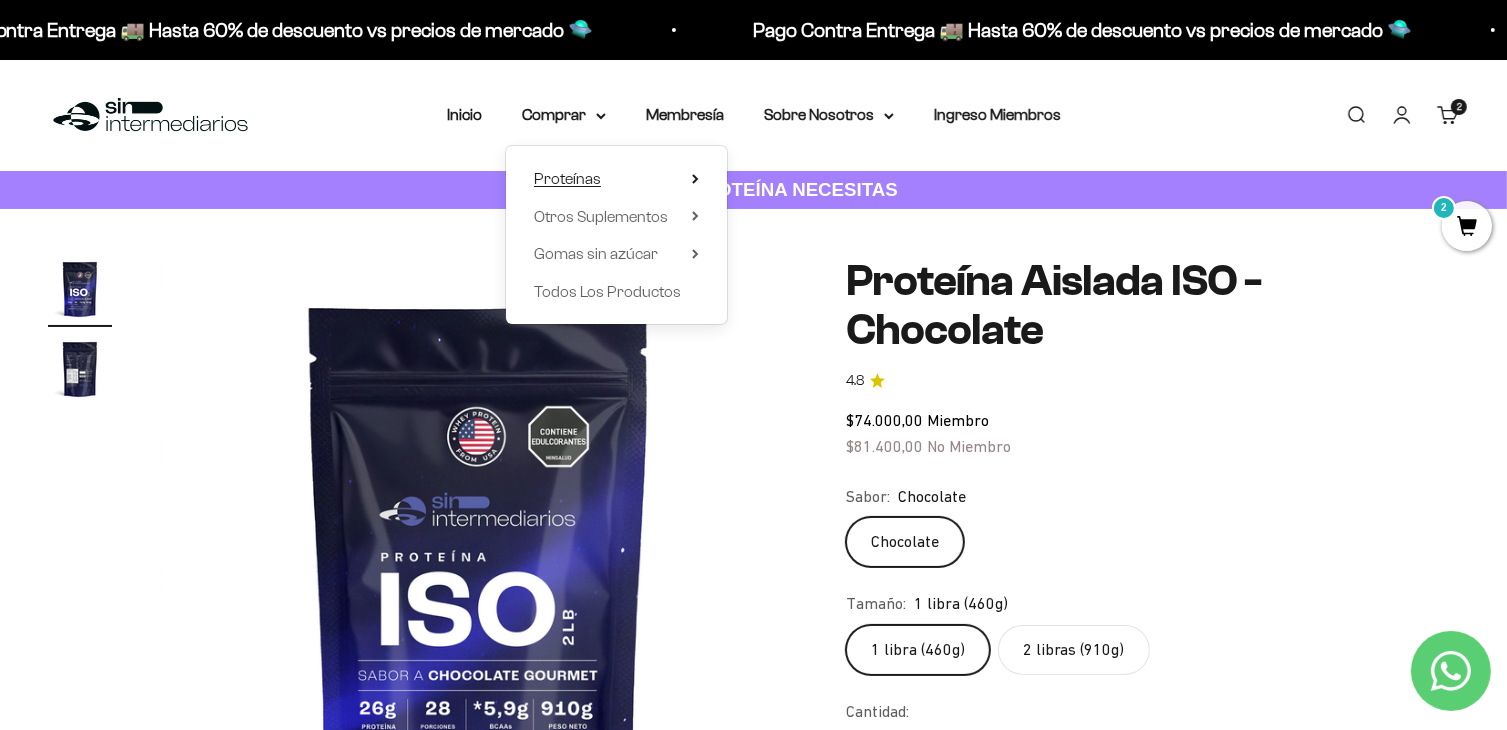 click 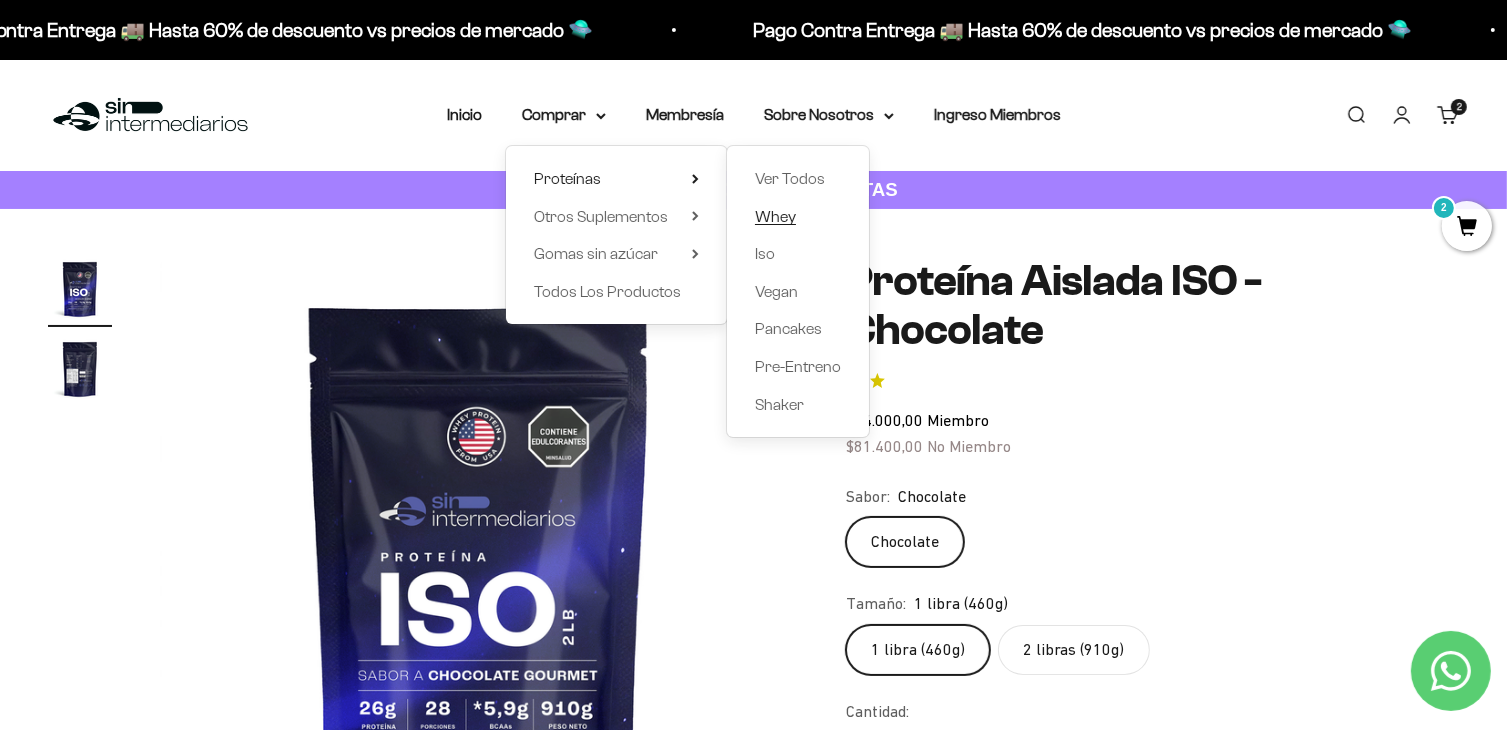click on "Whey" at bounding box center (775, 216) 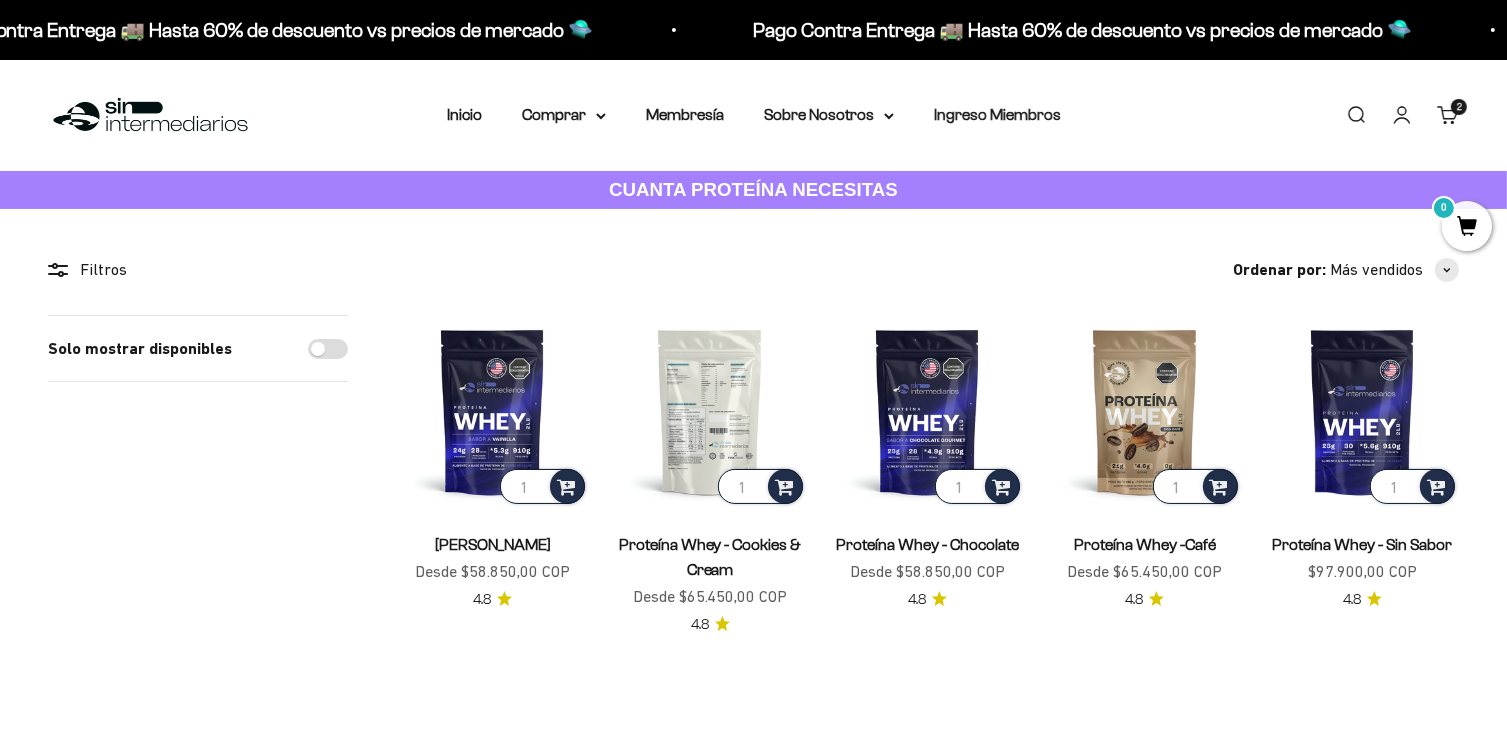 scroll, scrollTop: 71, scrollLeft: 0, axis: vertical 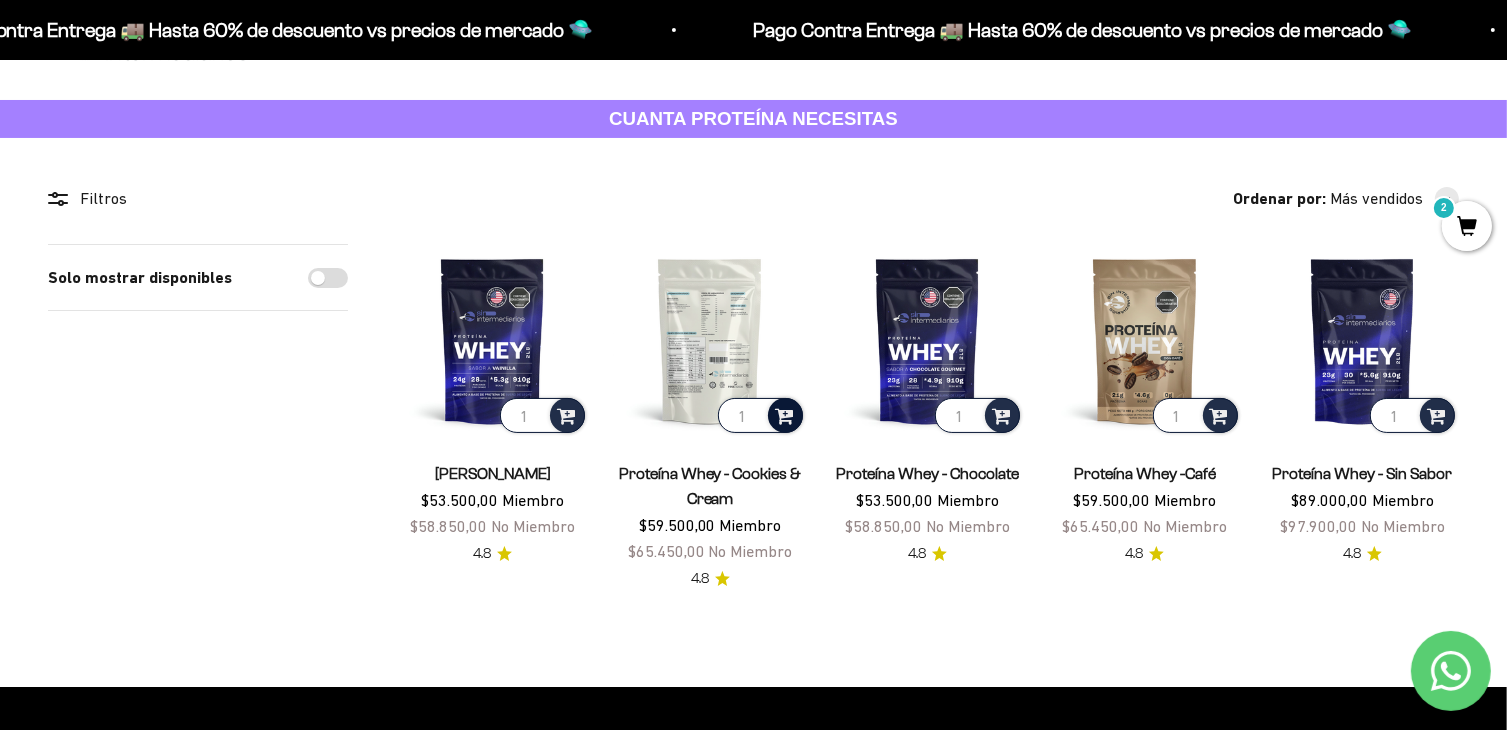 click at bounding box center [784, 414] 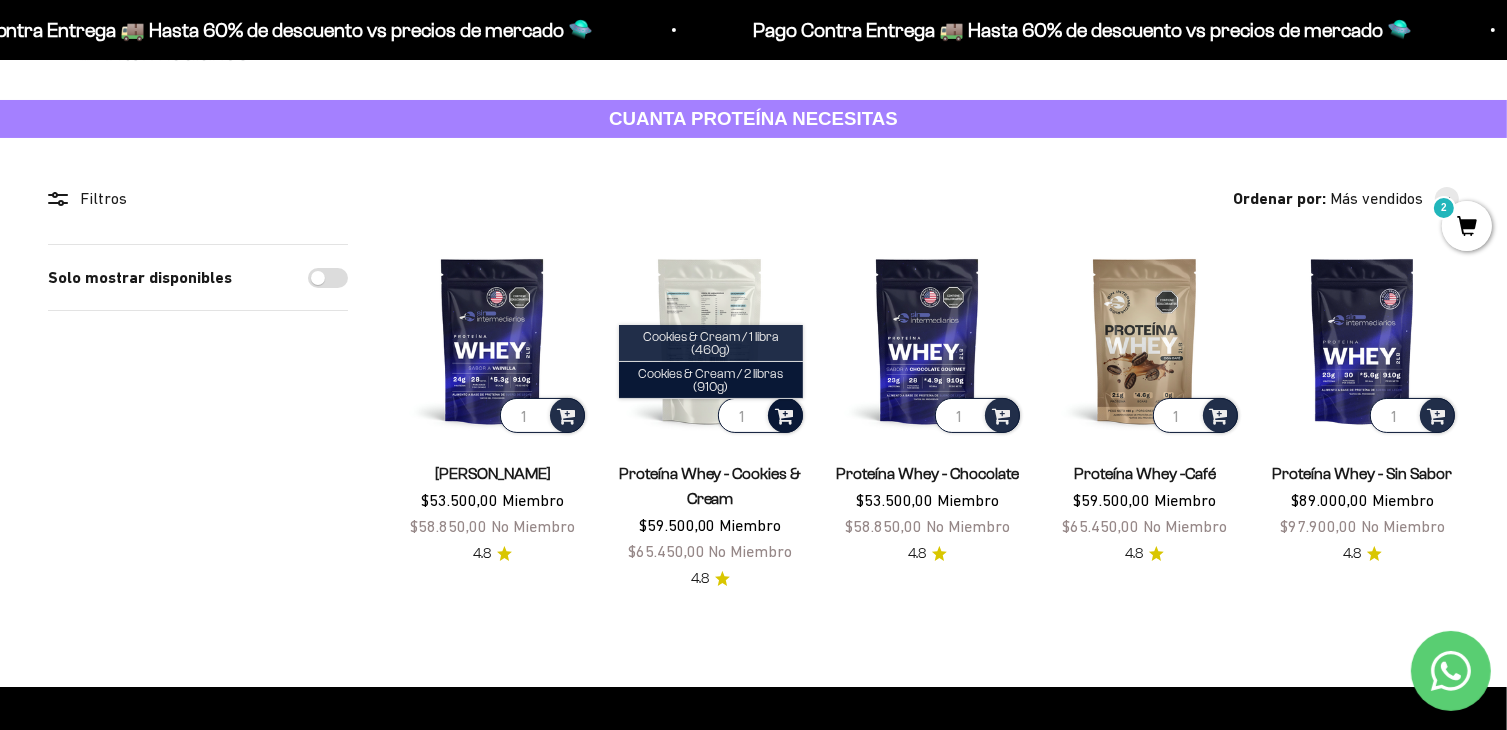 click on "Cookies & Cream / 1 libra (460g)" at bounding box center (711, 343) 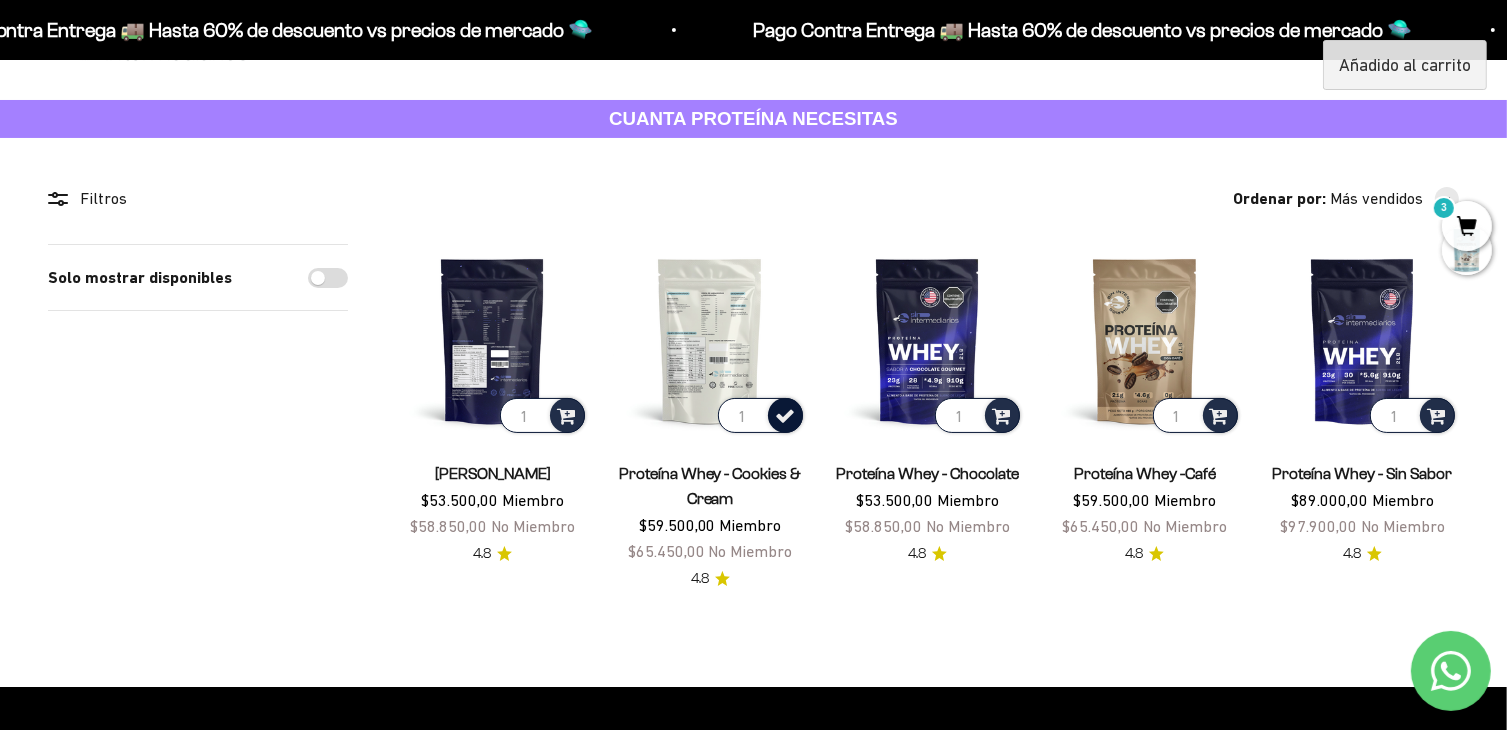 scroll, scrollTop: 0, scrollLeft: 0, axis: both 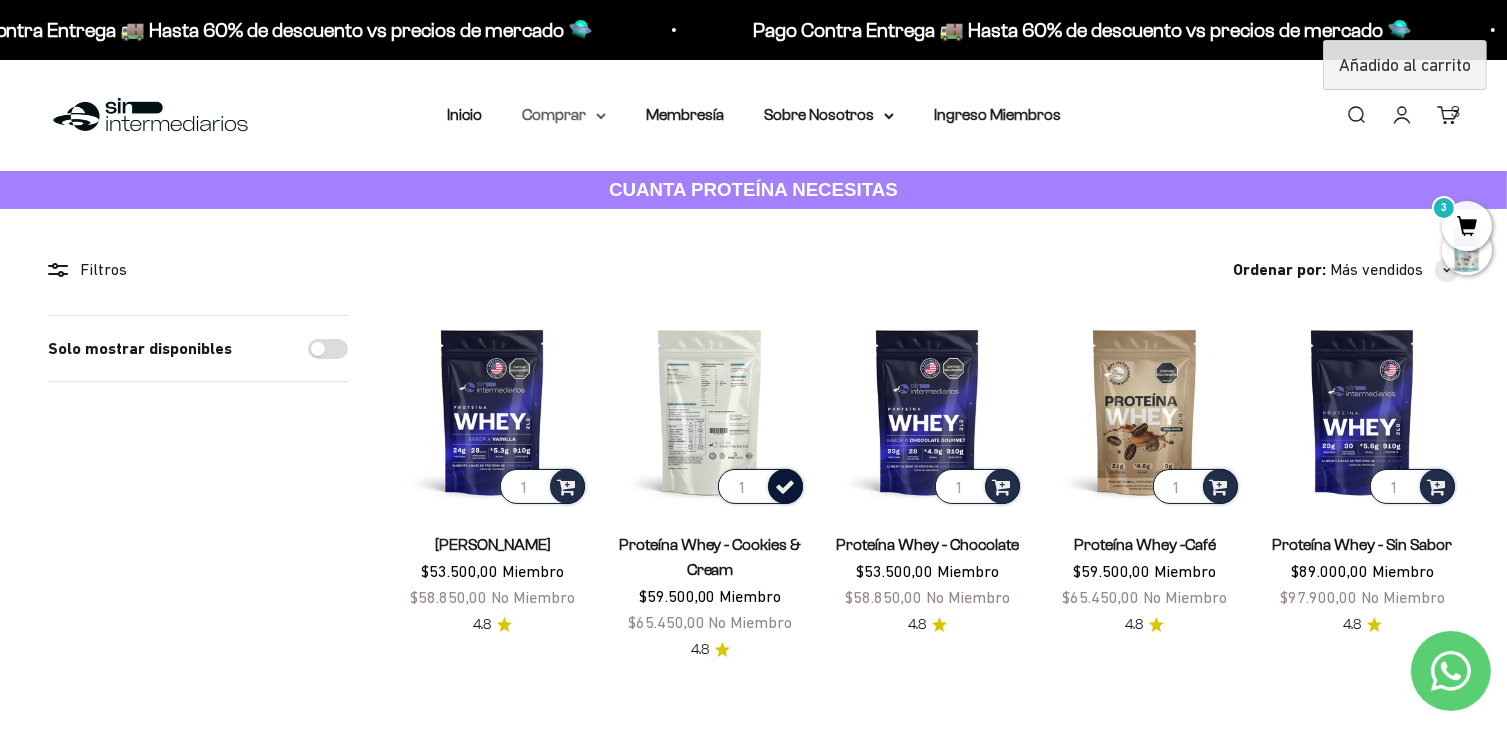 click on "Comprar" at bounding box center [564, 115] 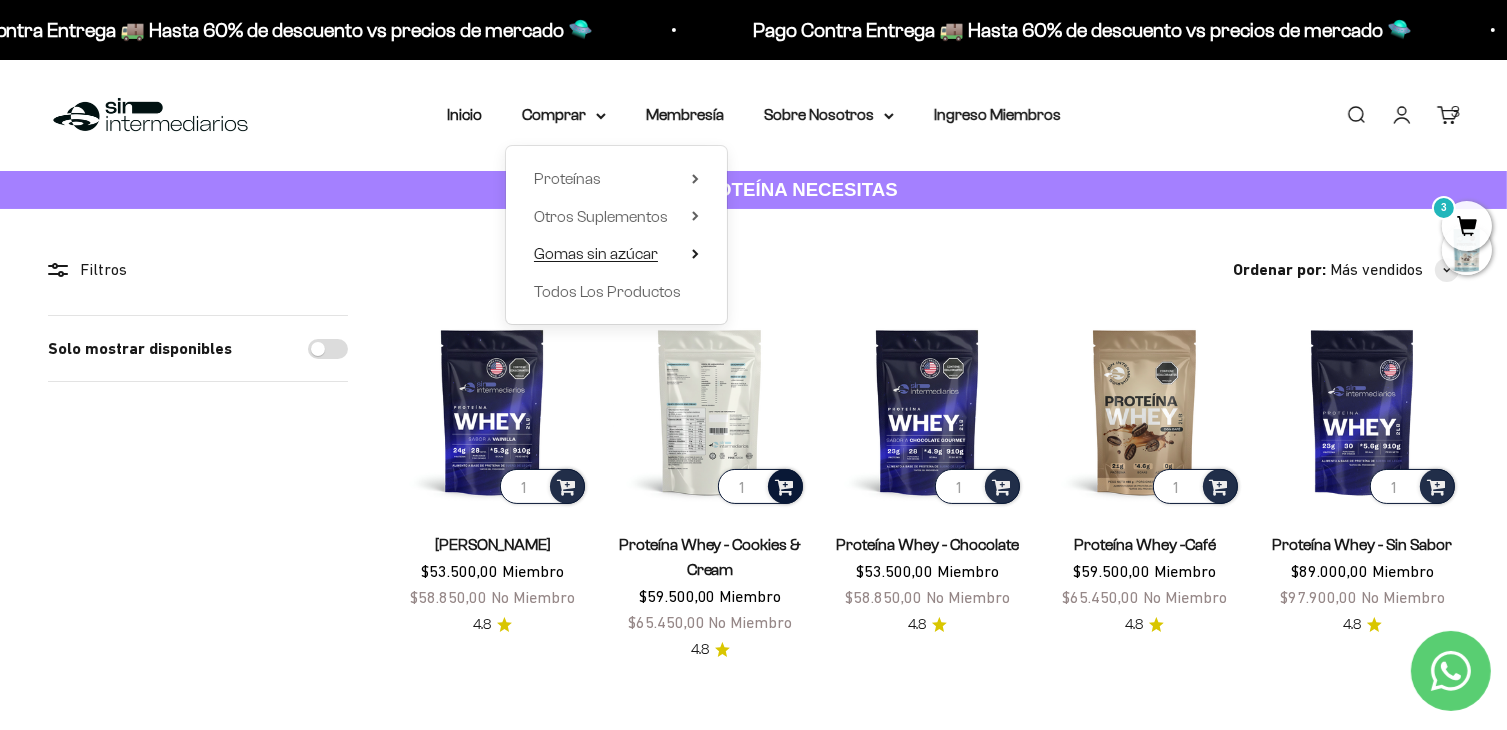 click on "Gomas sin azúcar" at bounding box center [596, 253] 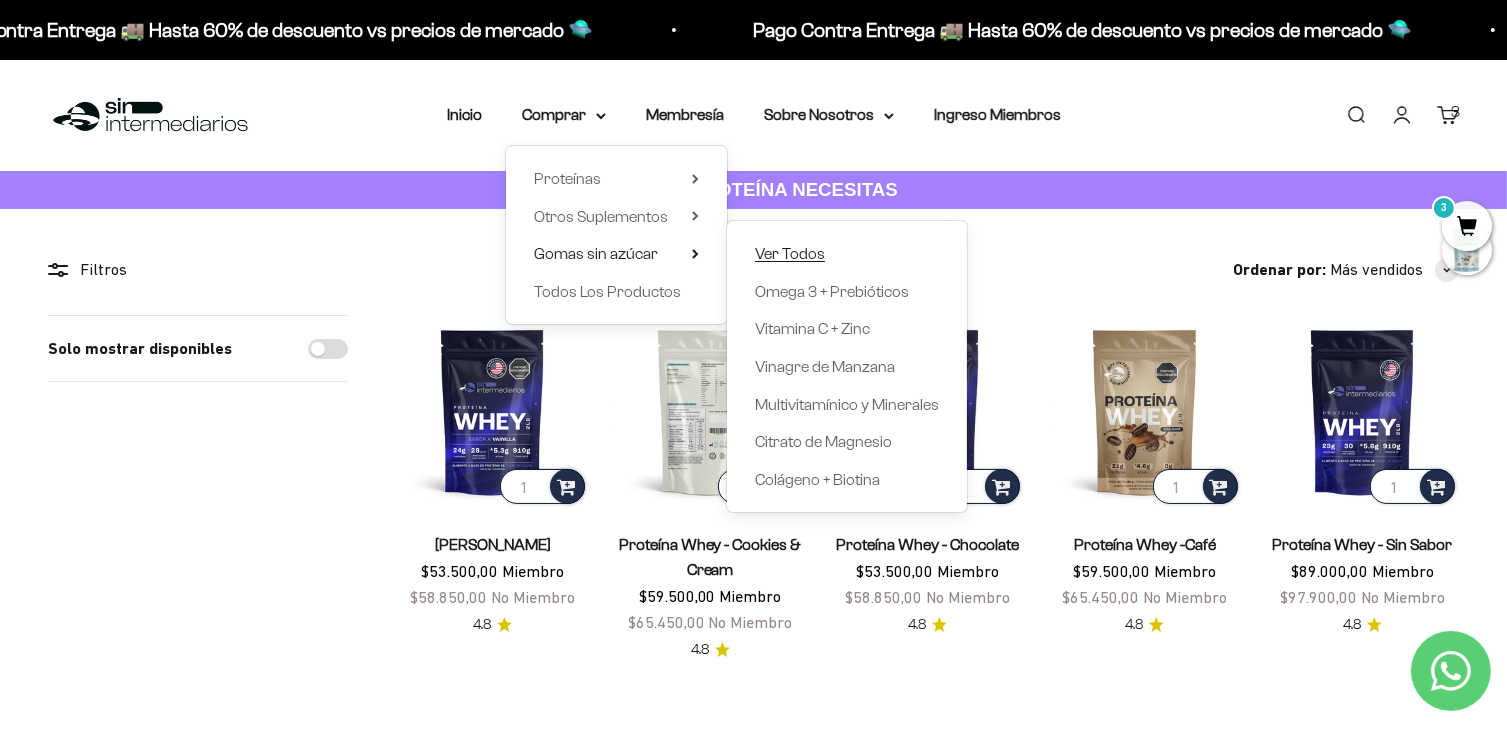 click on "Ver Todos" at bounding box center [790, 253] 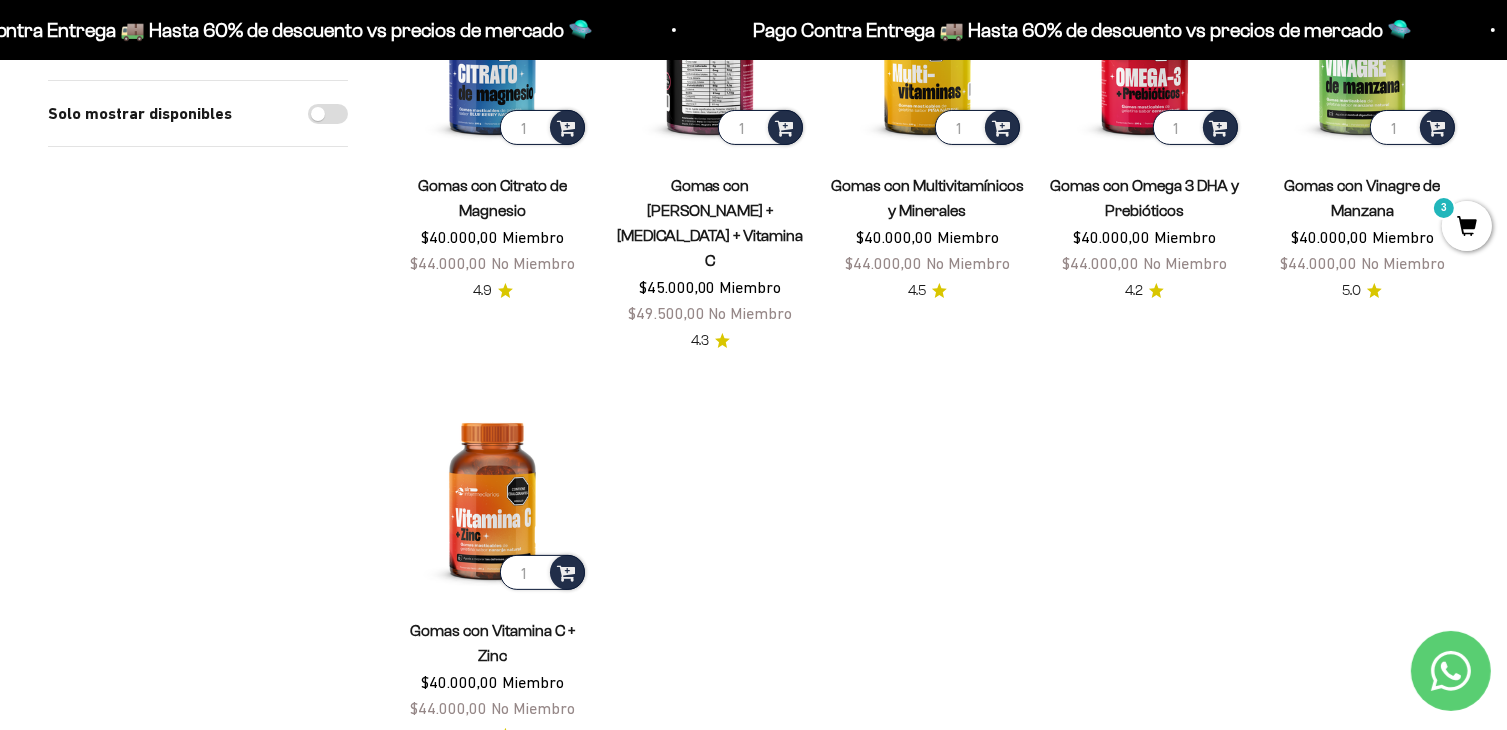 scroll, scrollTop: 0, scrollLeft: 0, axis: both 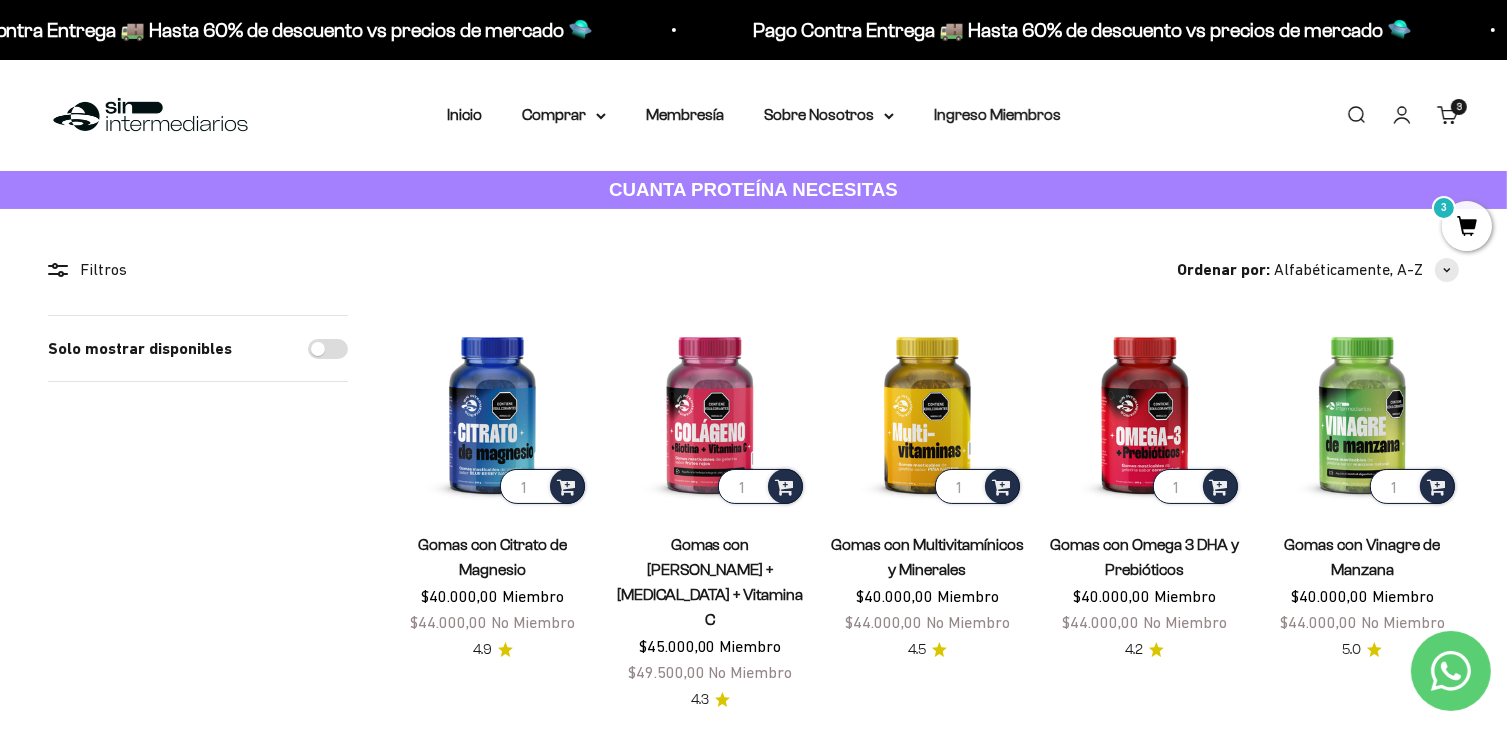 click on "3" at bounding box center (1467, 226) 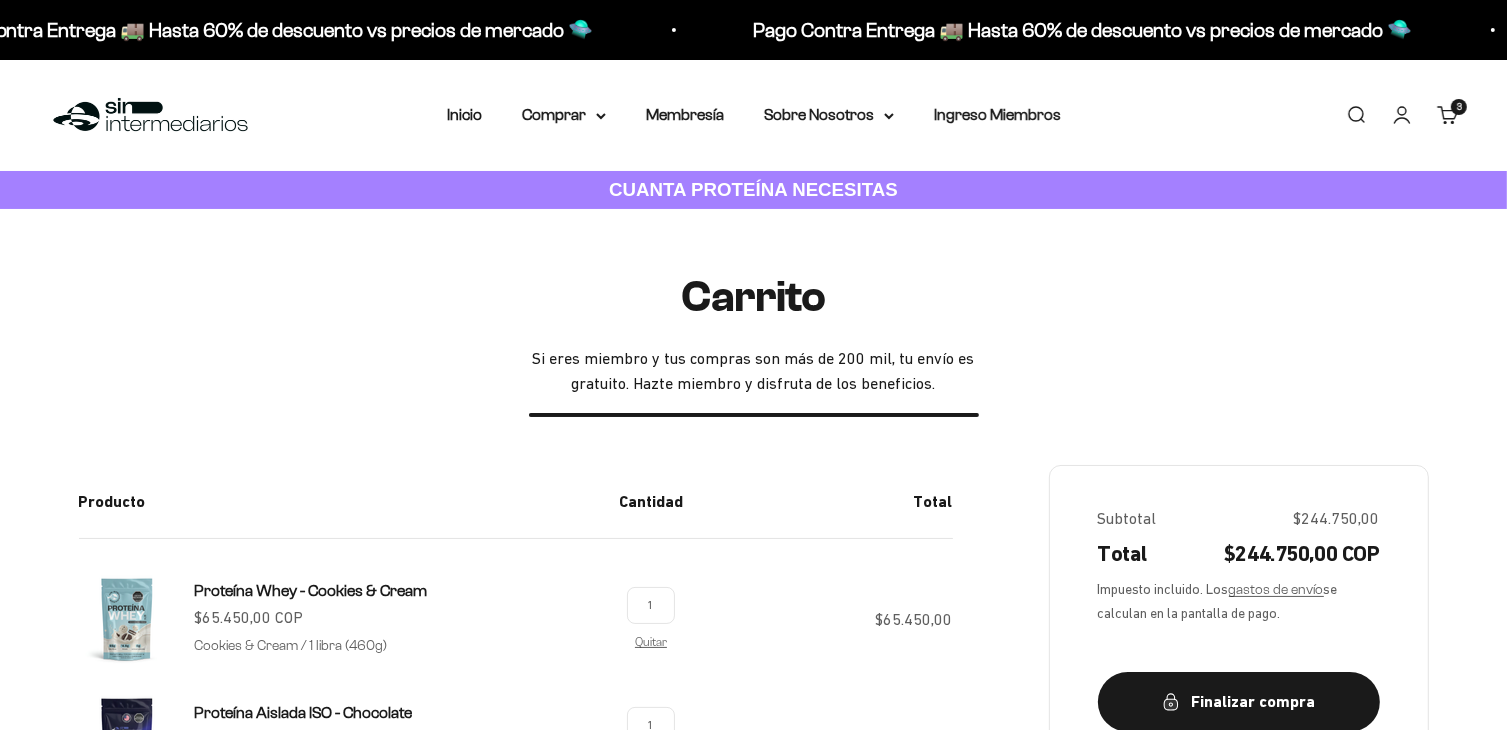scroll, scrollTop: 256, scrollLeft: 0, axis: vertical 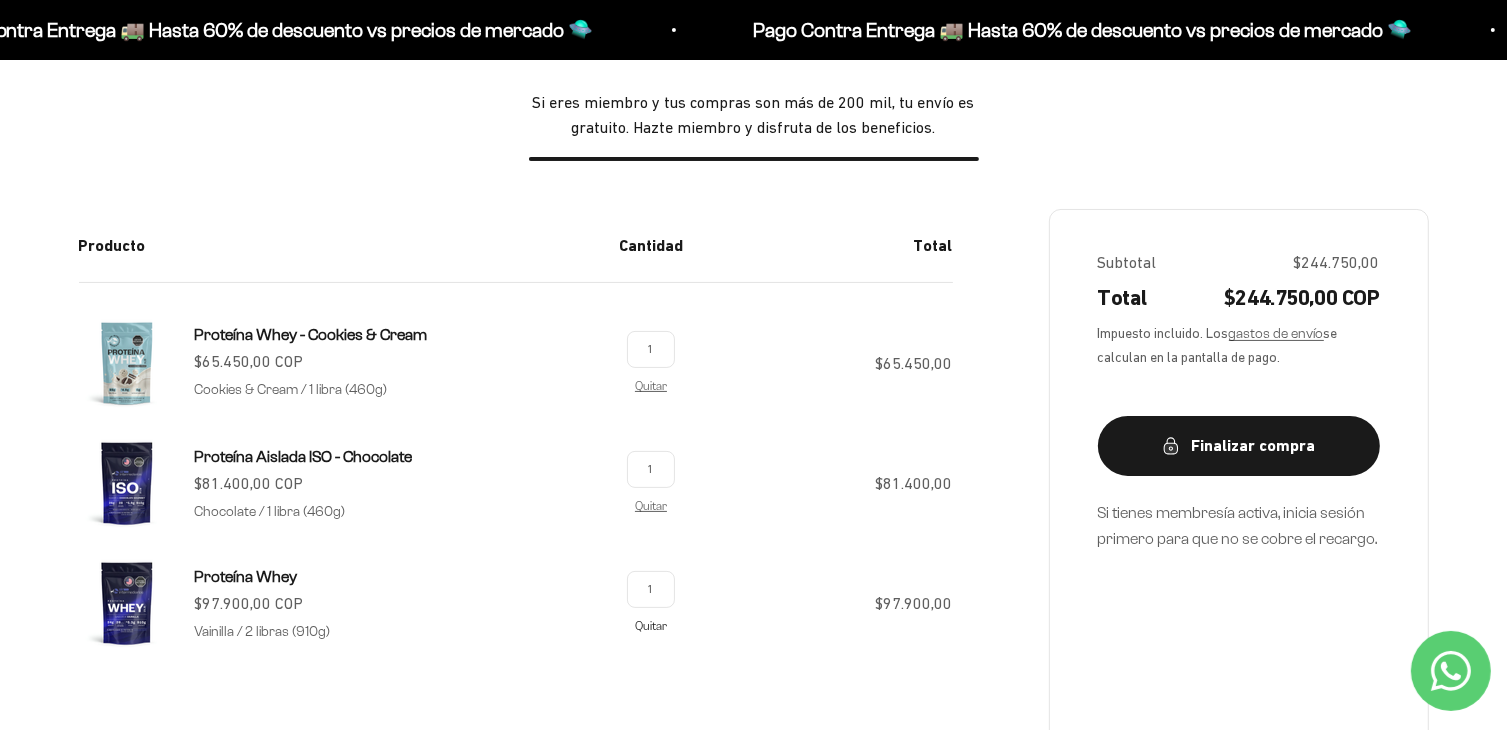 click on "Quitar" at bounding box center (651, 625) 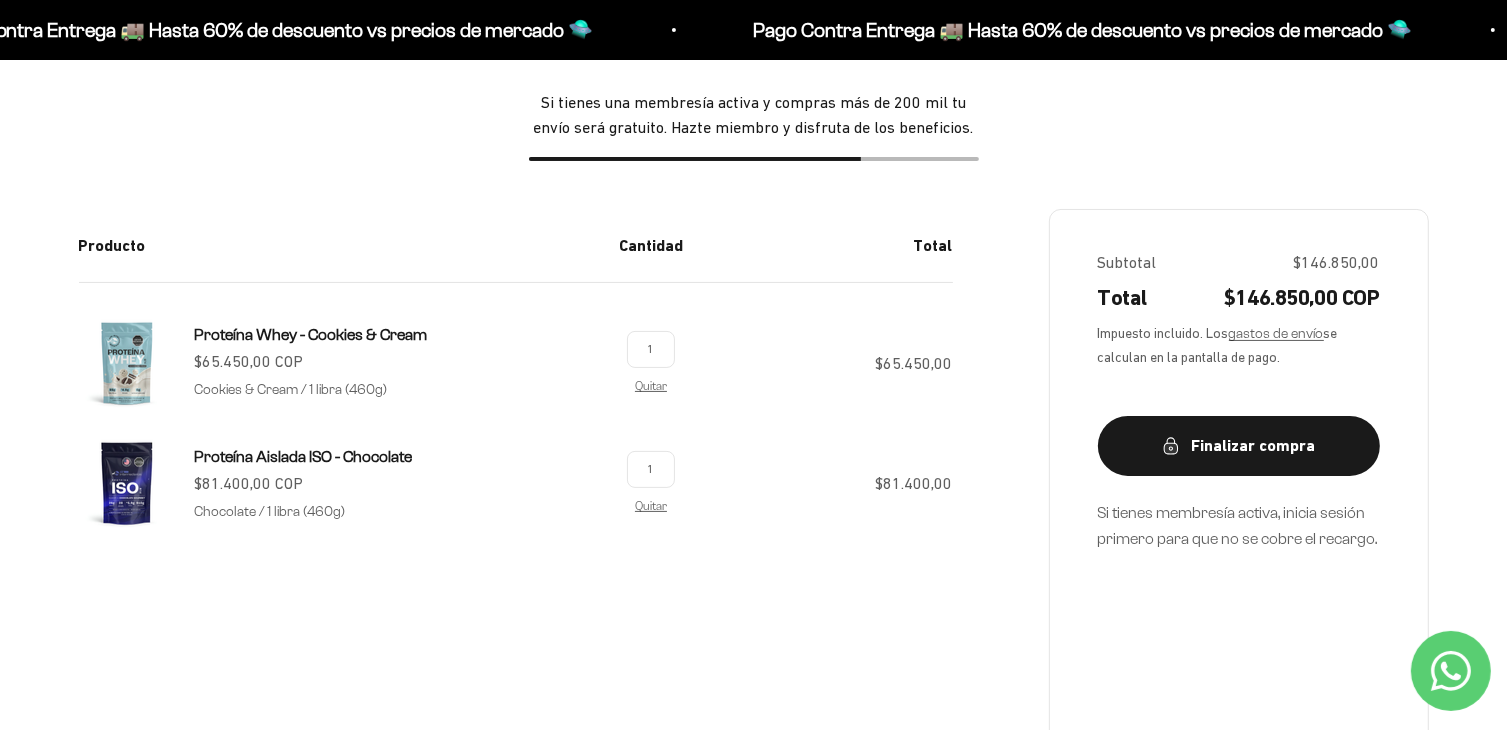 scroll, scrollTop: 0, scrollLeft: 0, axis: both 